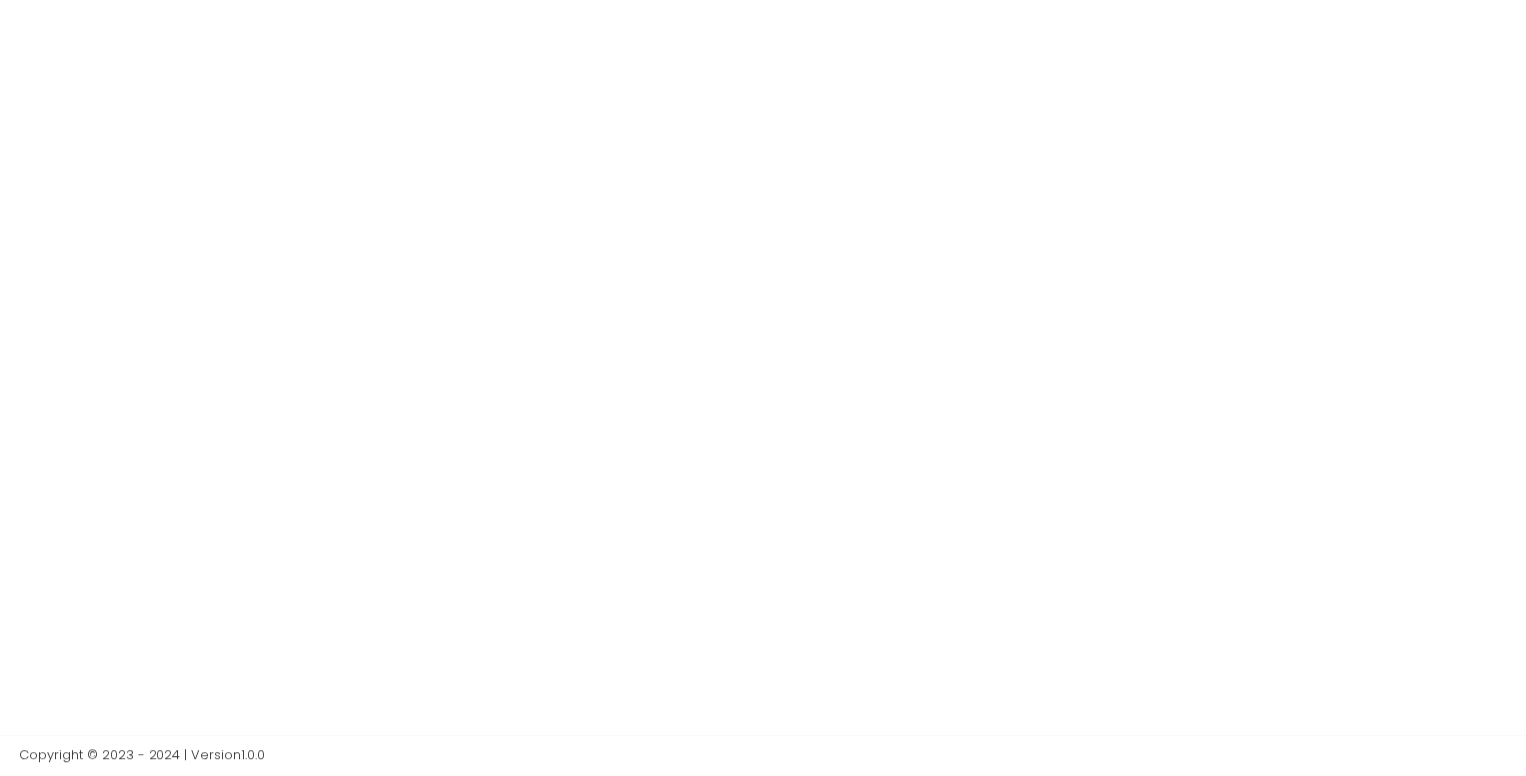 scroll, scrollTop: 0, scrollLeft: 0, axis: both 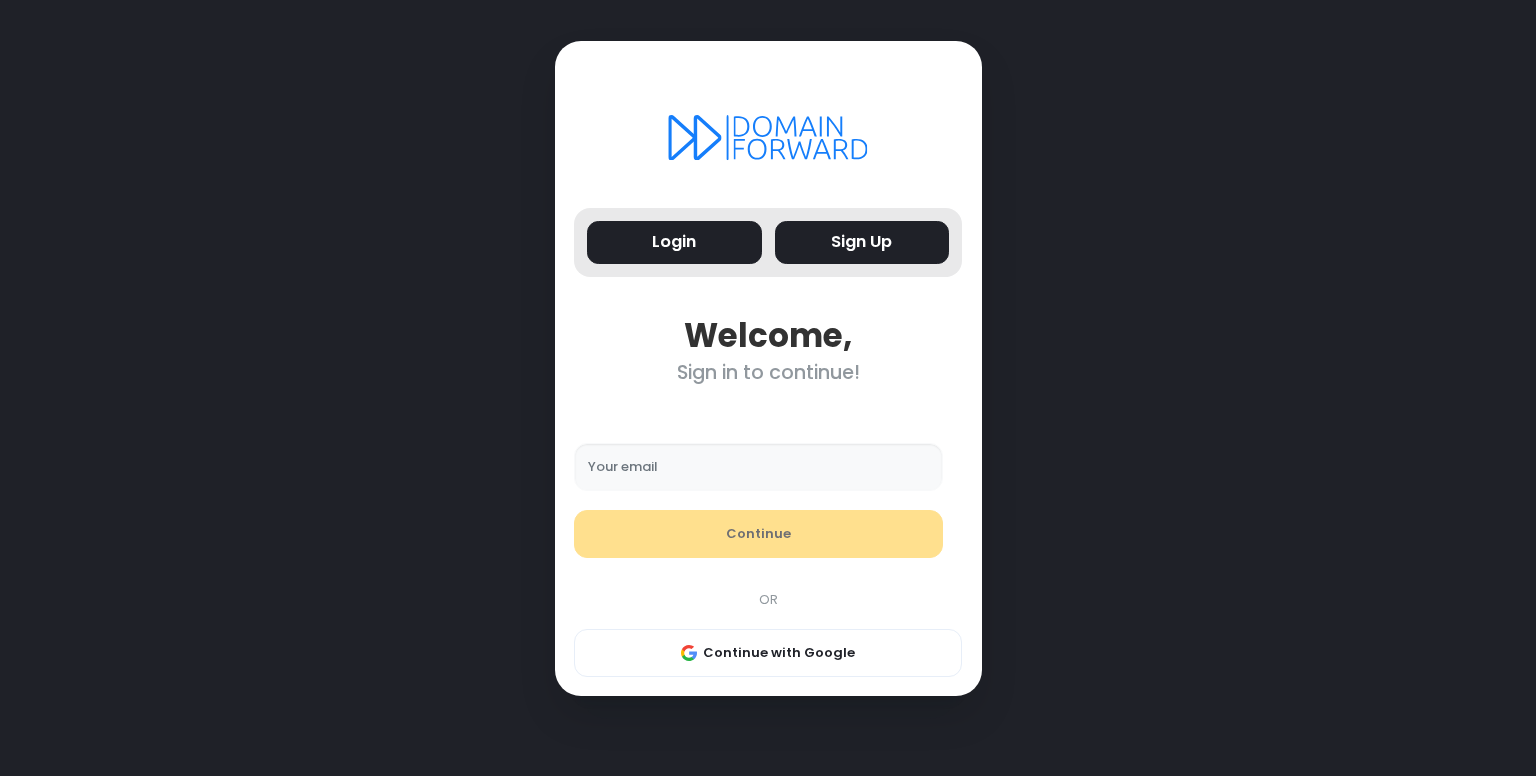 click on "Sign Up" at bounding box center (862, 242) 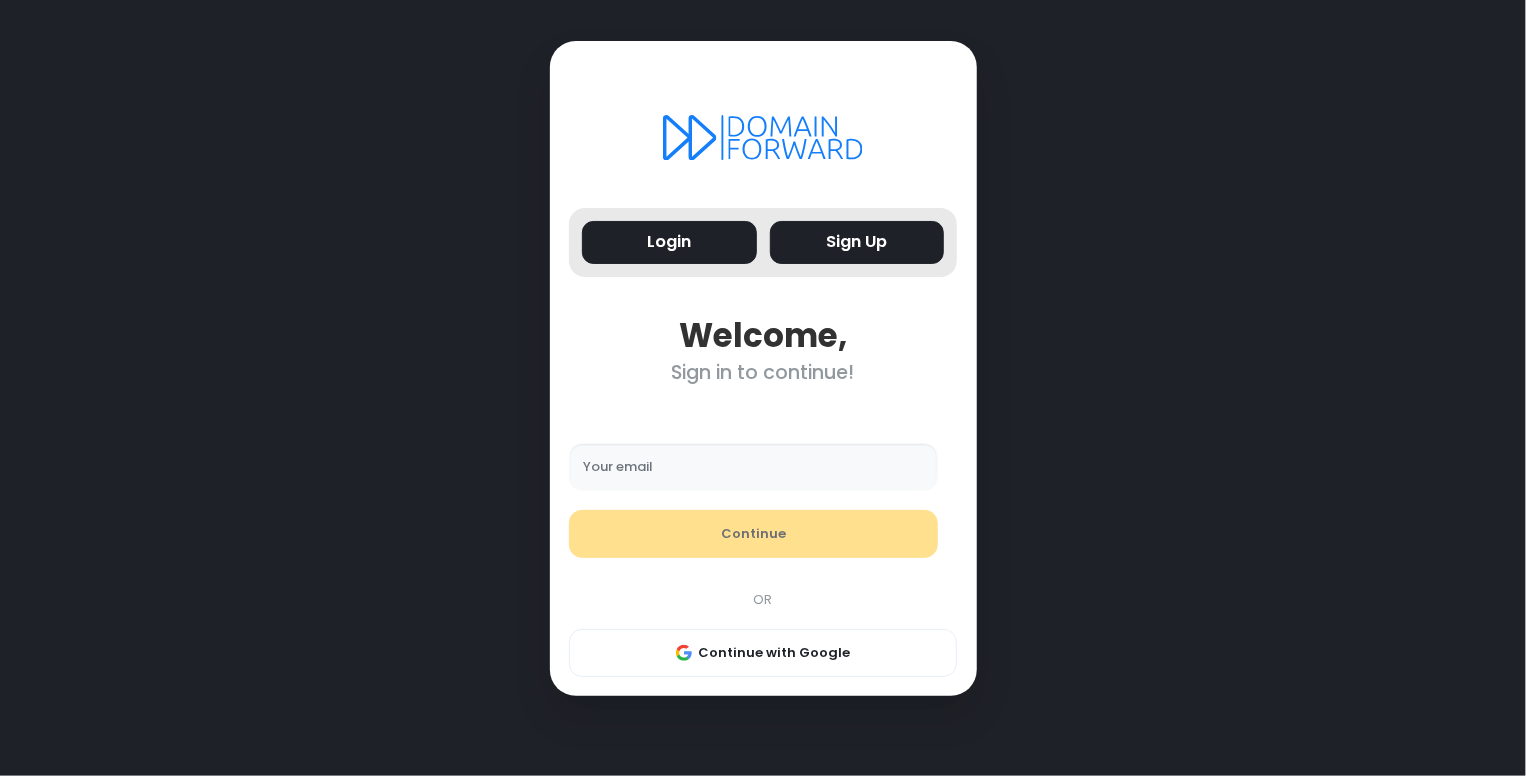 click on "Login Sign Up Welcome, Sign in to continue! Your email Continue OR Continue with Google" at bounding box center (763, 369) 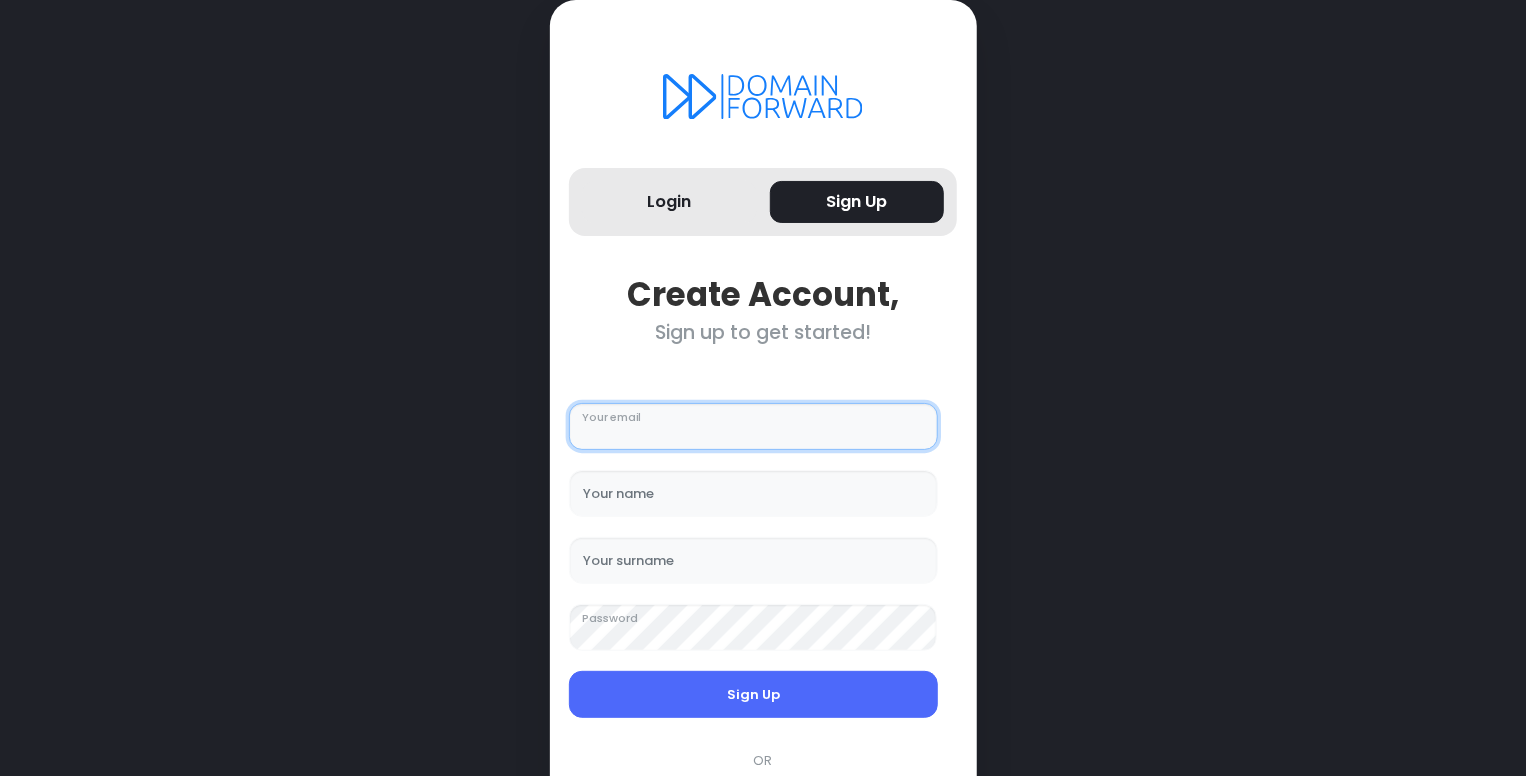 click on "Your email" at bounding box center [753, 427] 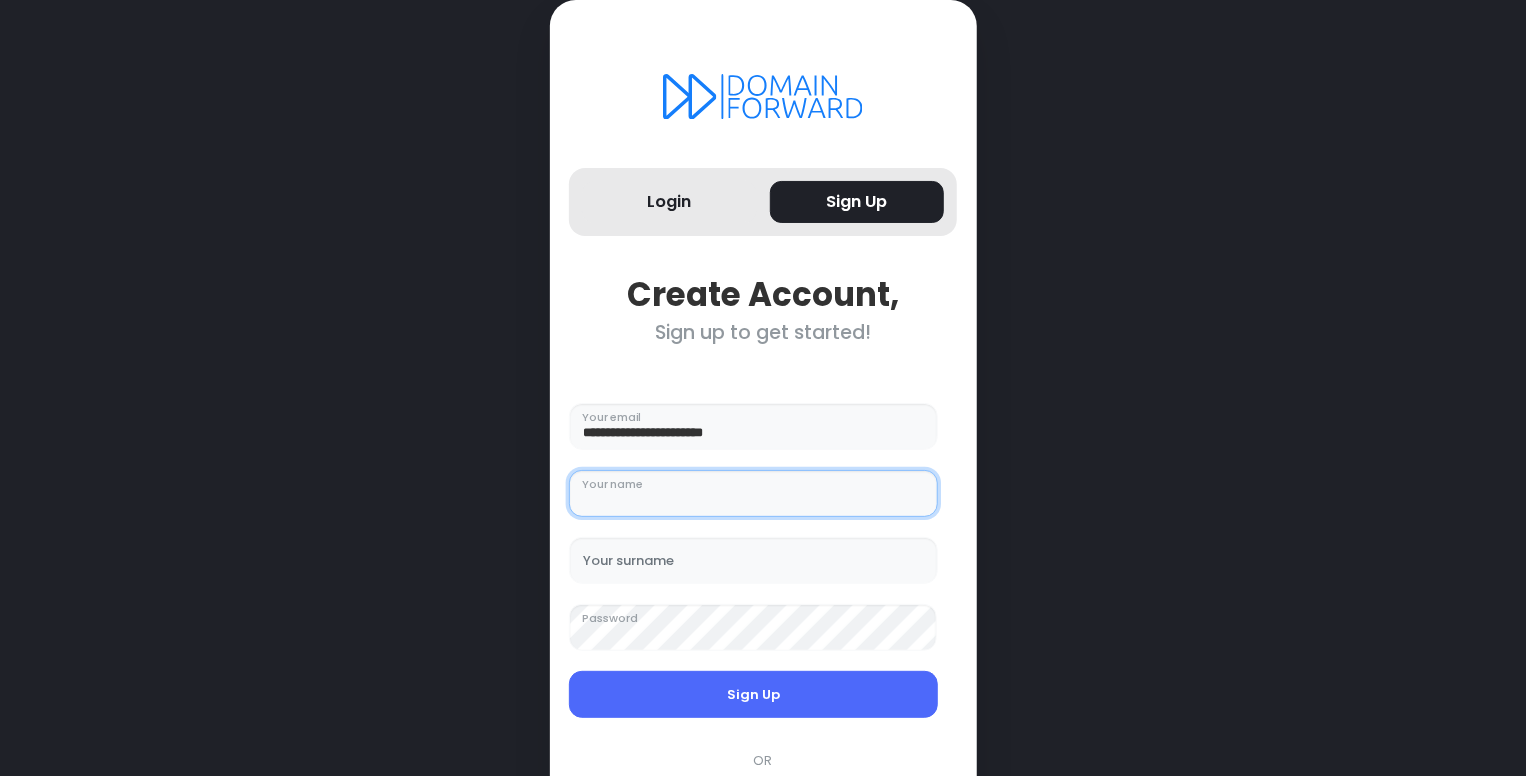 type on "******" 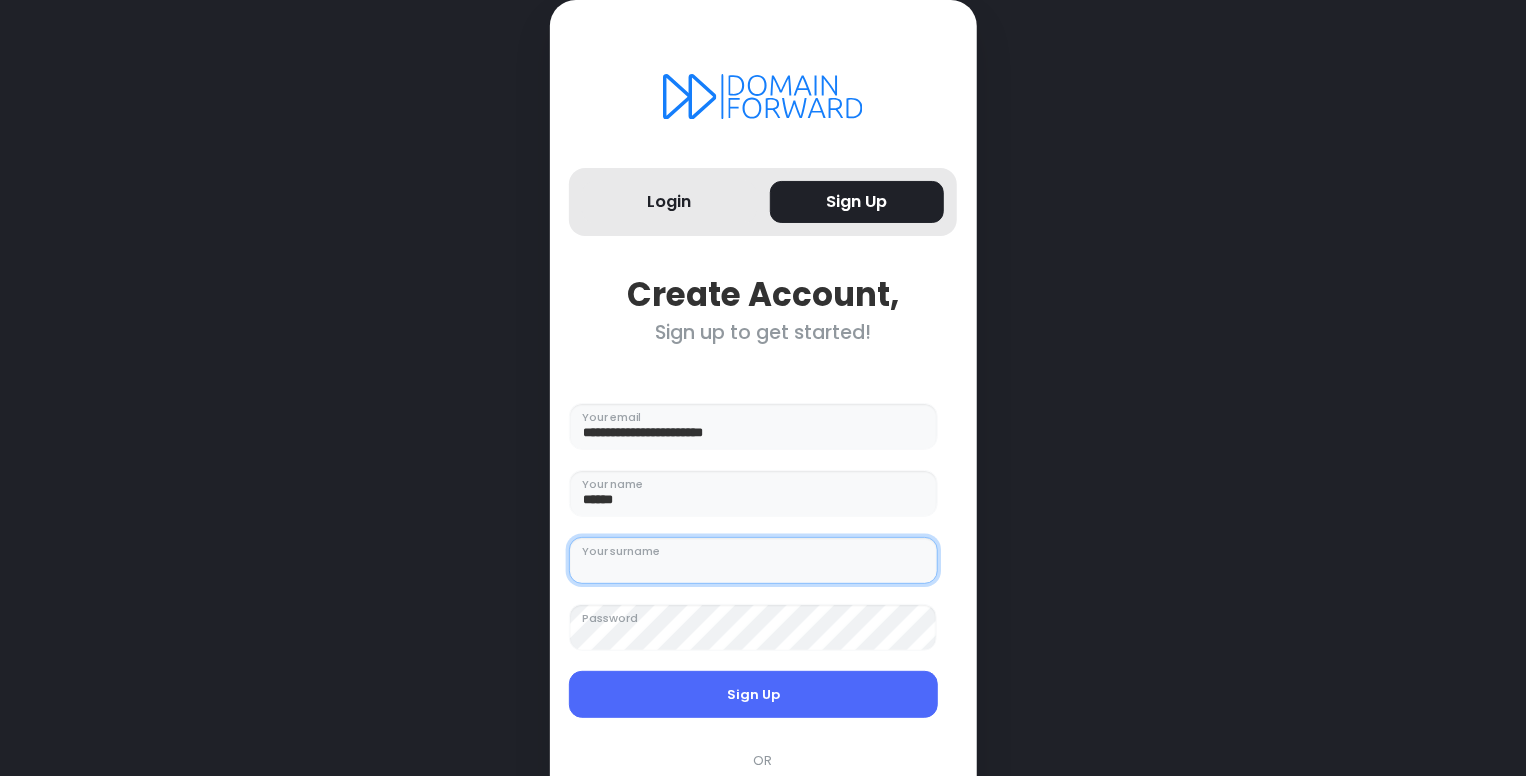 click on "Your surname" at bounding box center (753, 561) 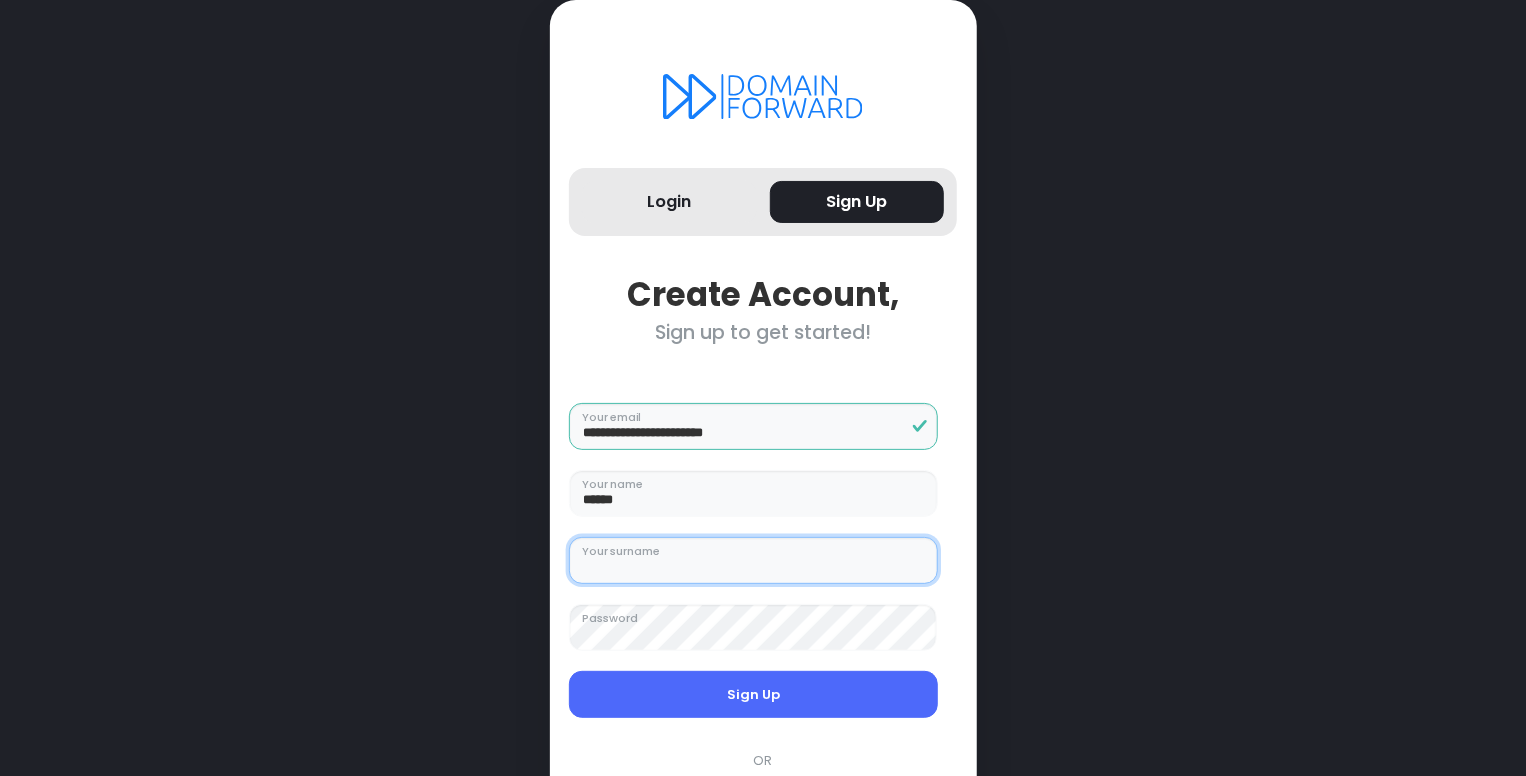 click on "Your surname" at bounding box center (753, 561) 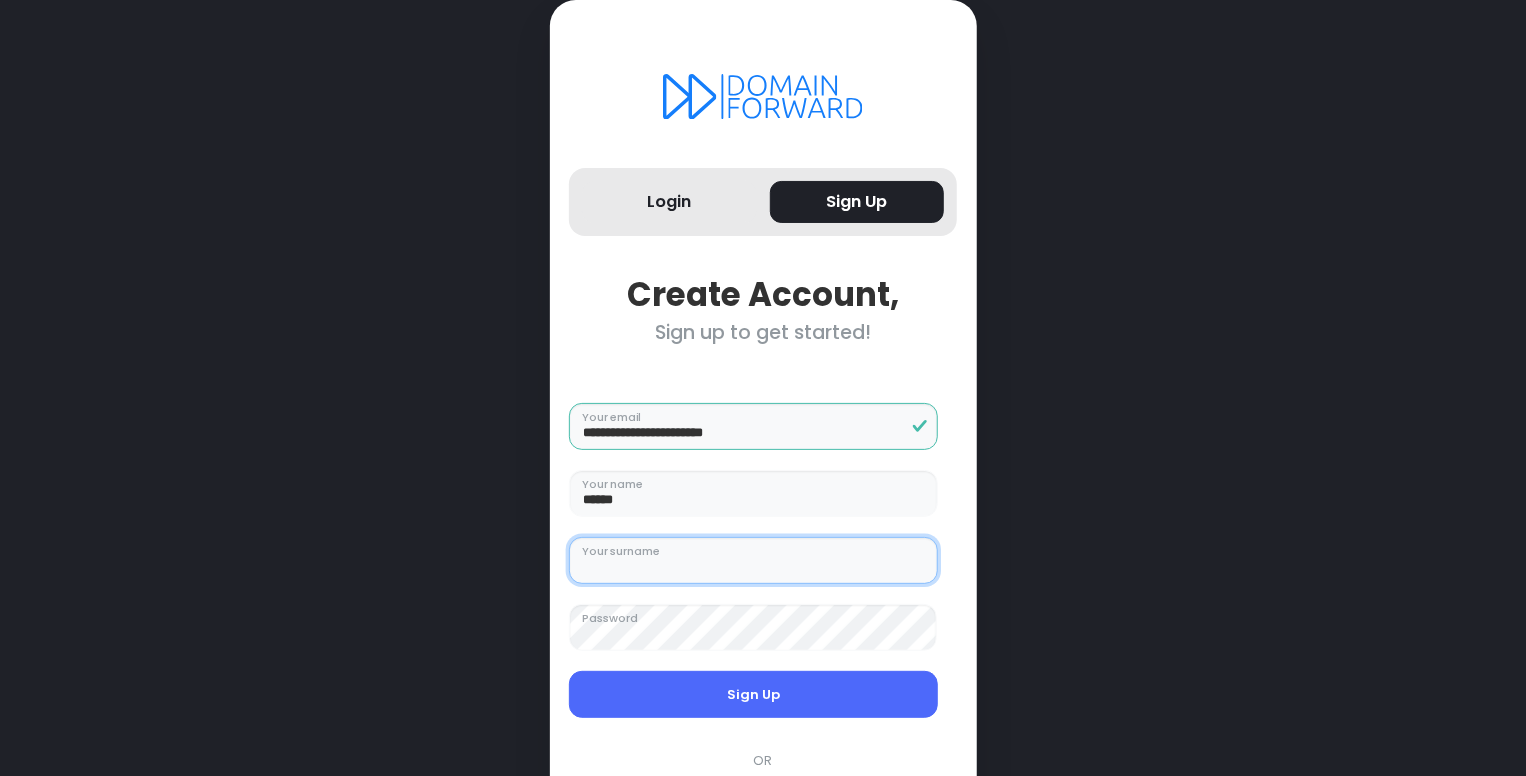 type on "*****" 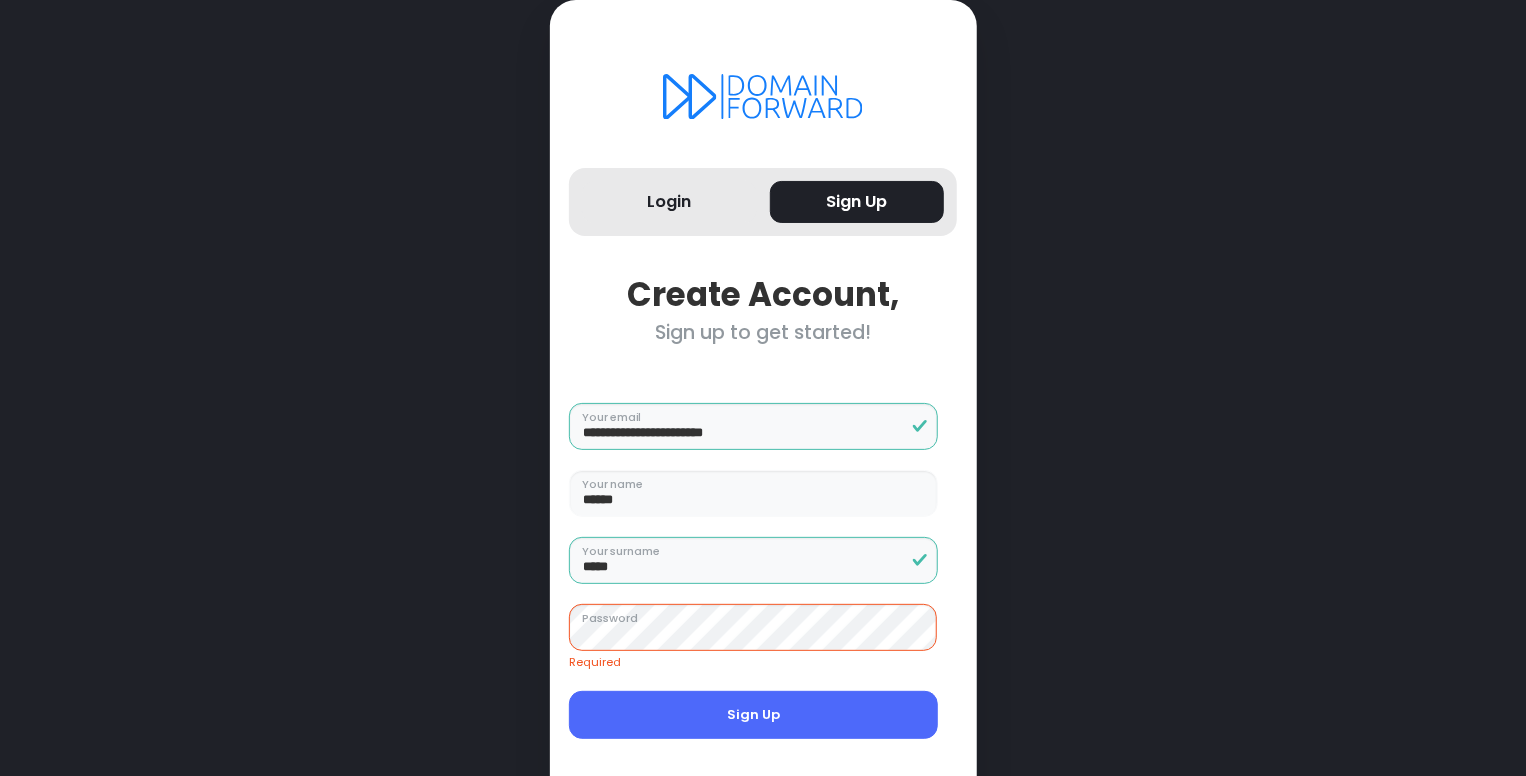 click on "Required Password" at bounding box center [753, 638] 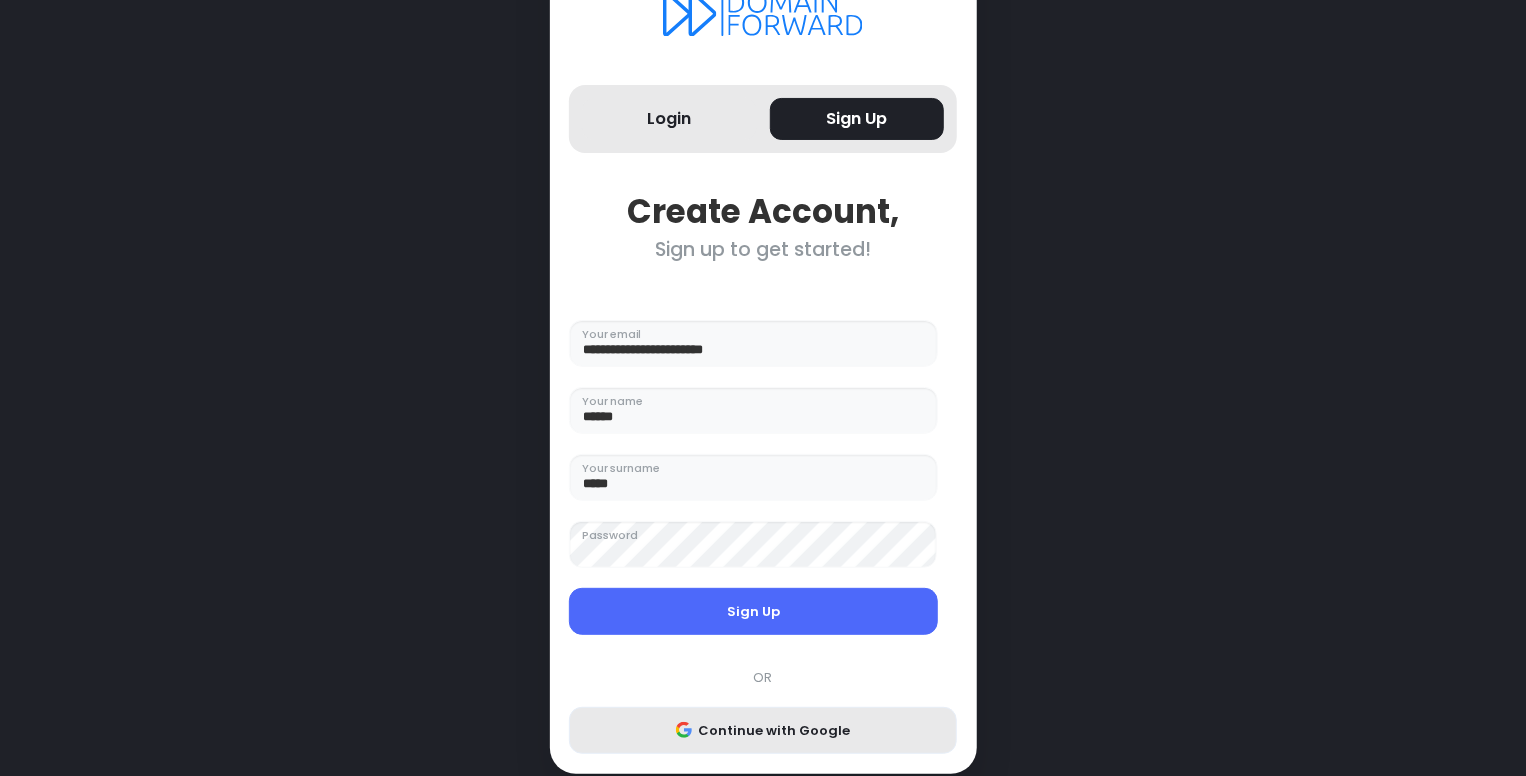 scroll, scrollTop: 118, scrollLeft: 0, axis: vertical 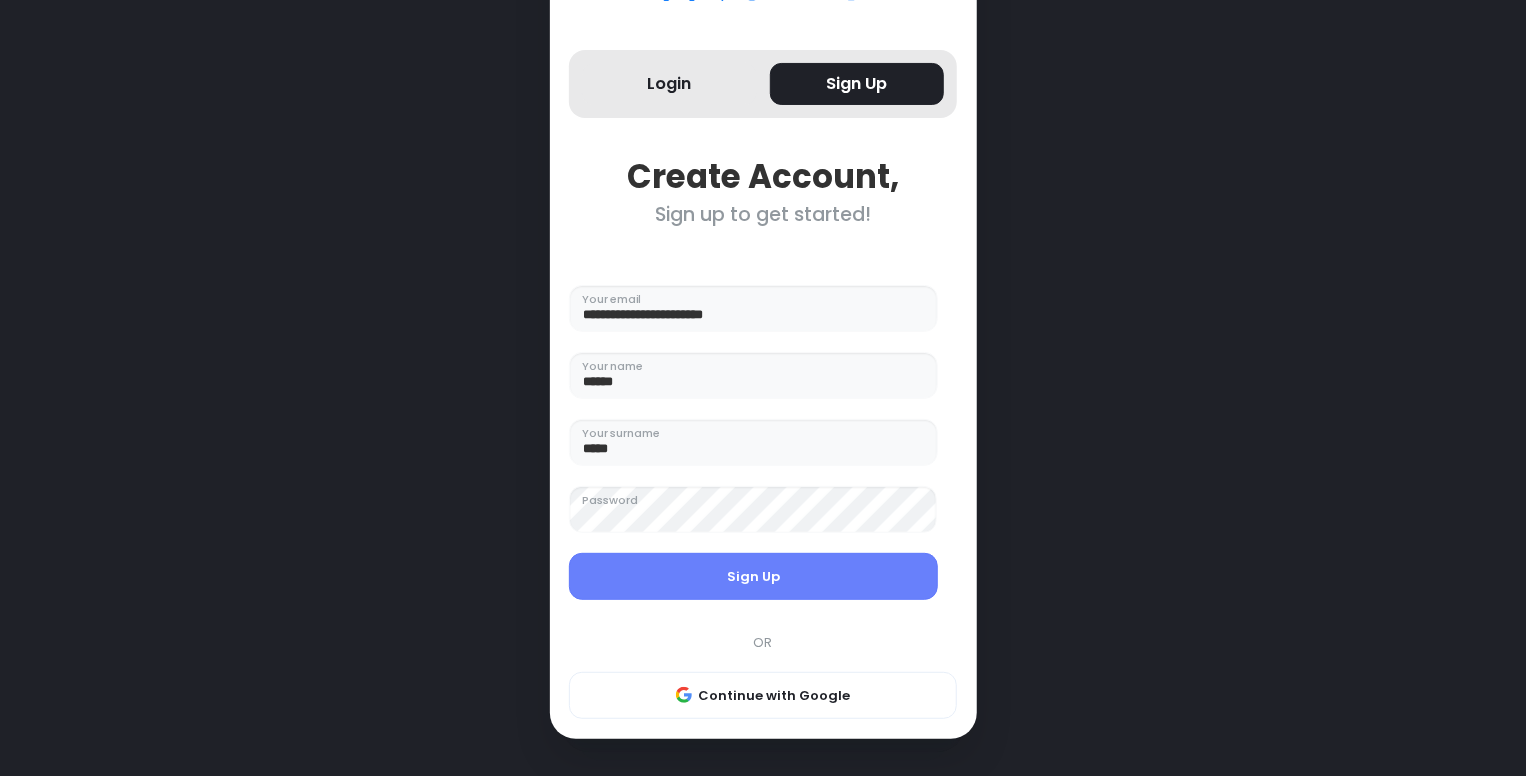 click on "Sign Up" at bounding box center (753, 577) 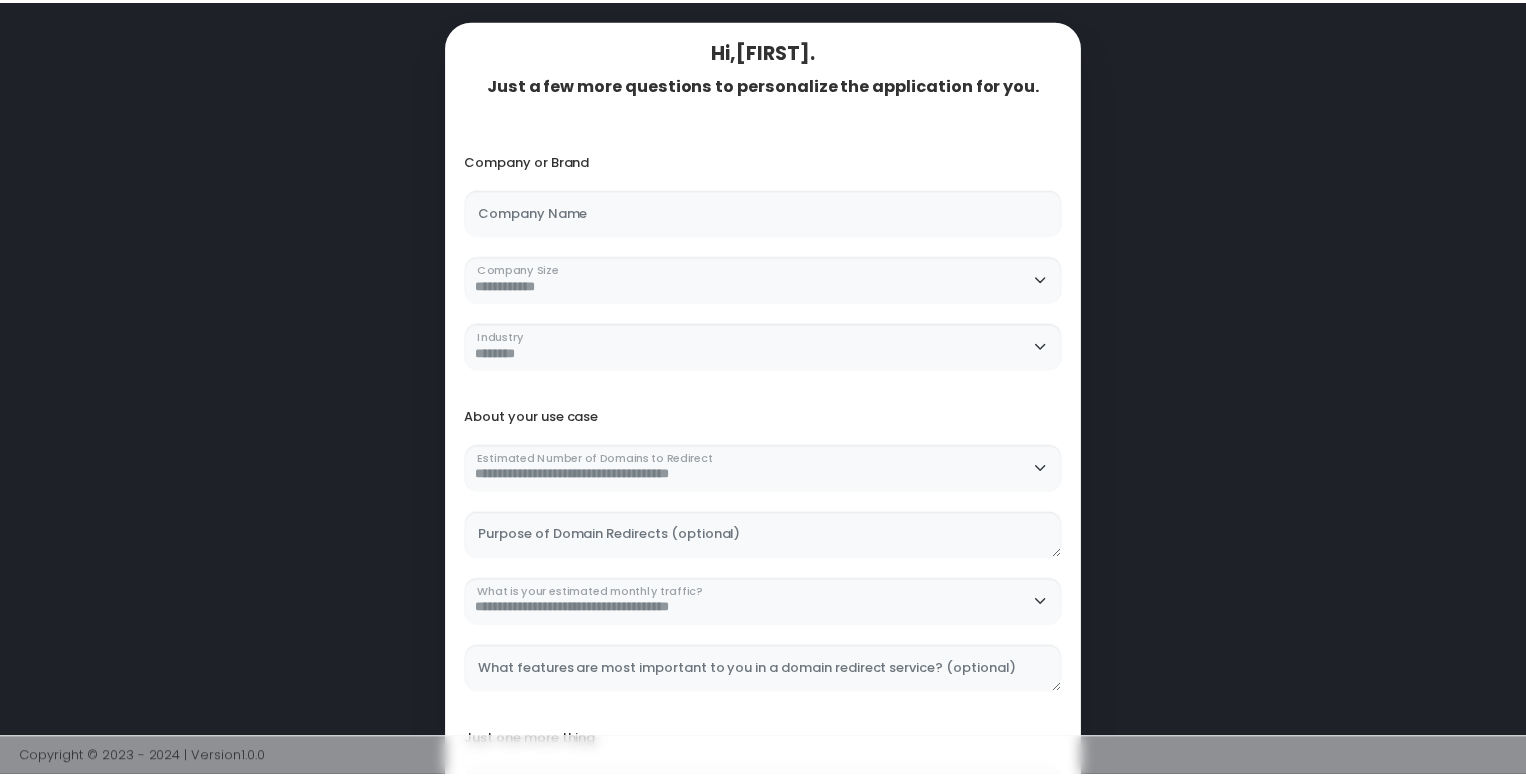 scroll, scrollTop: 0, scrollLeft: 0, axis: both 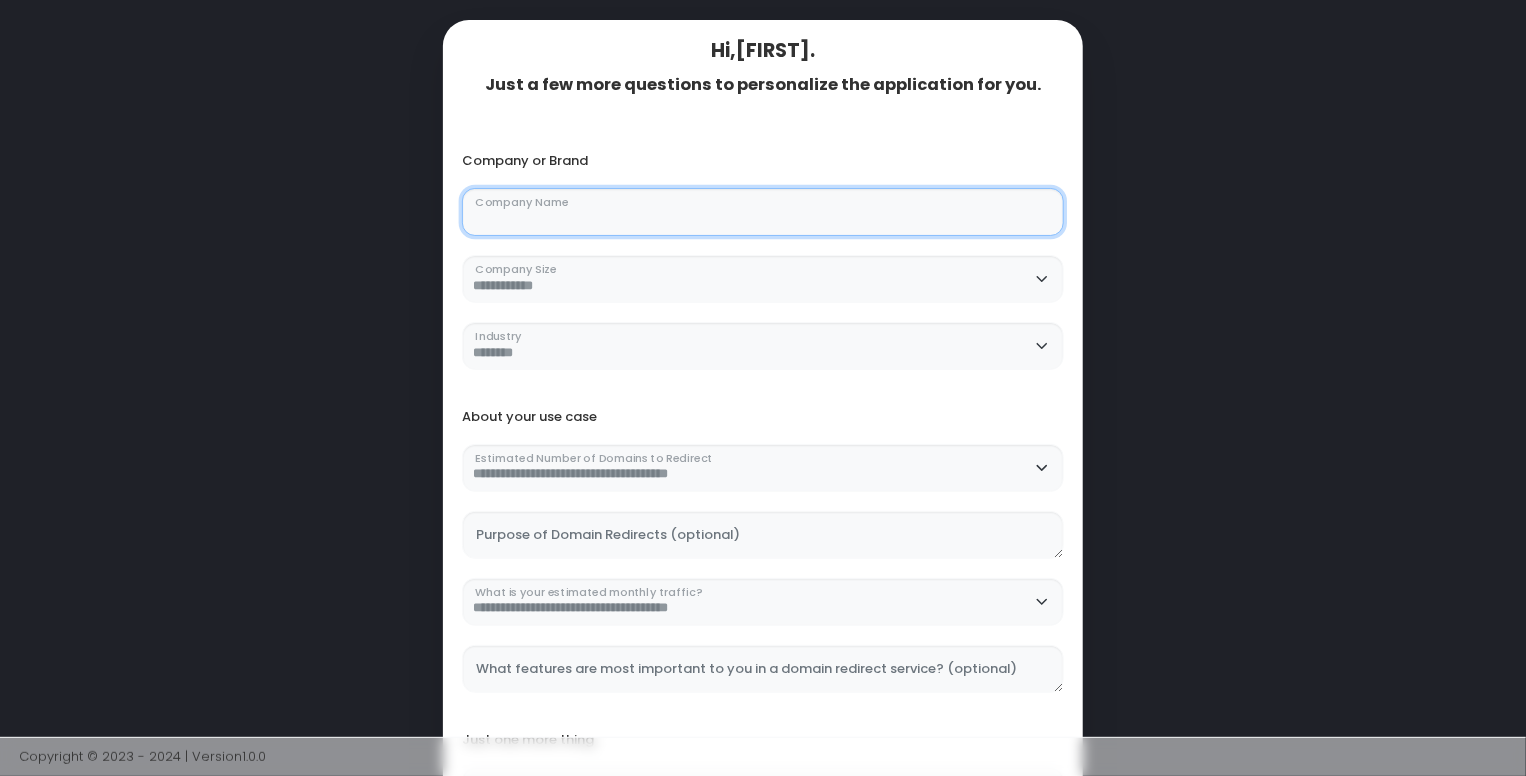 click on "Company Name" at bounding box center [763, 212] 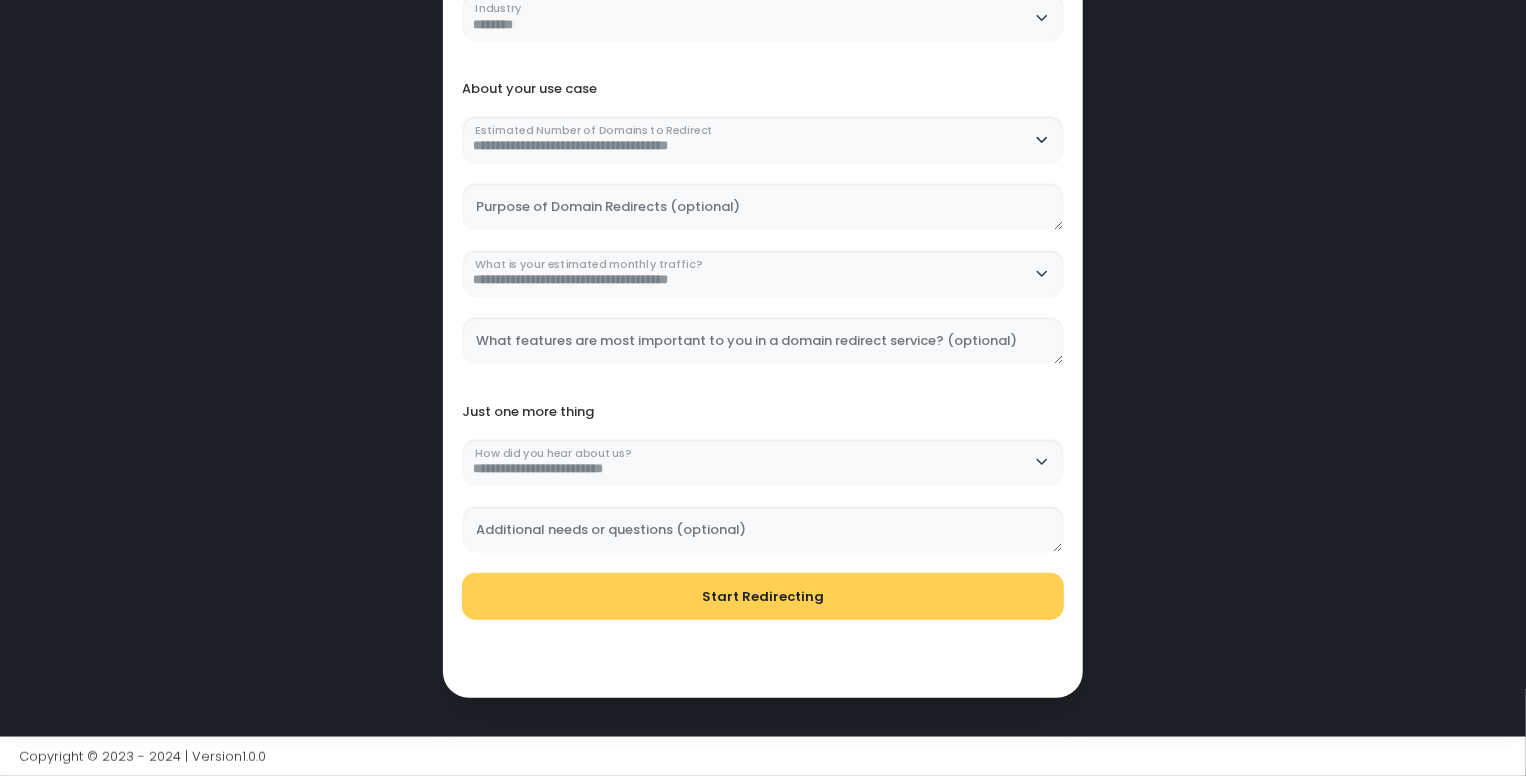 scroll, scrollTop: 0, scrollLeft: 0, axis: both 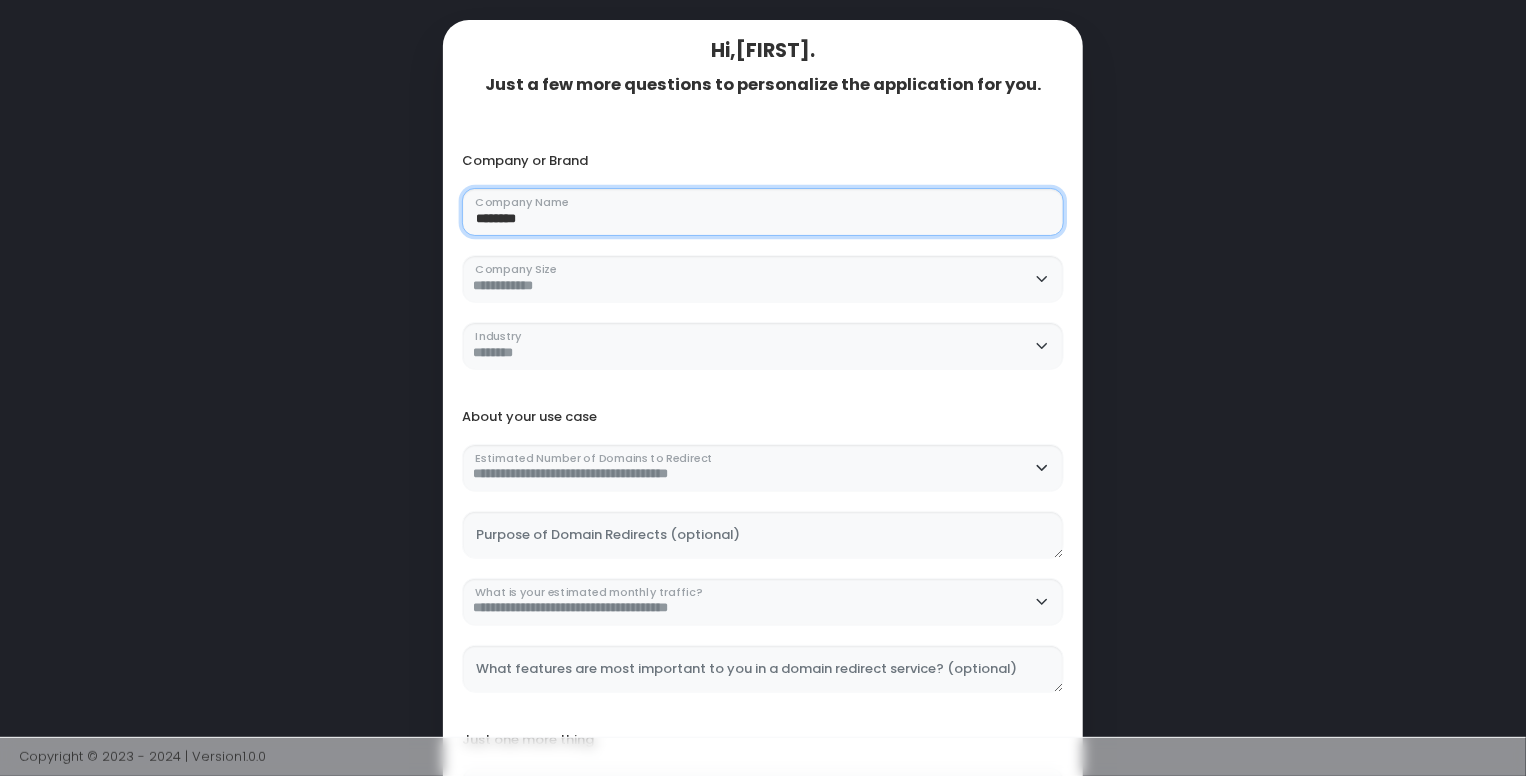 type on "********" 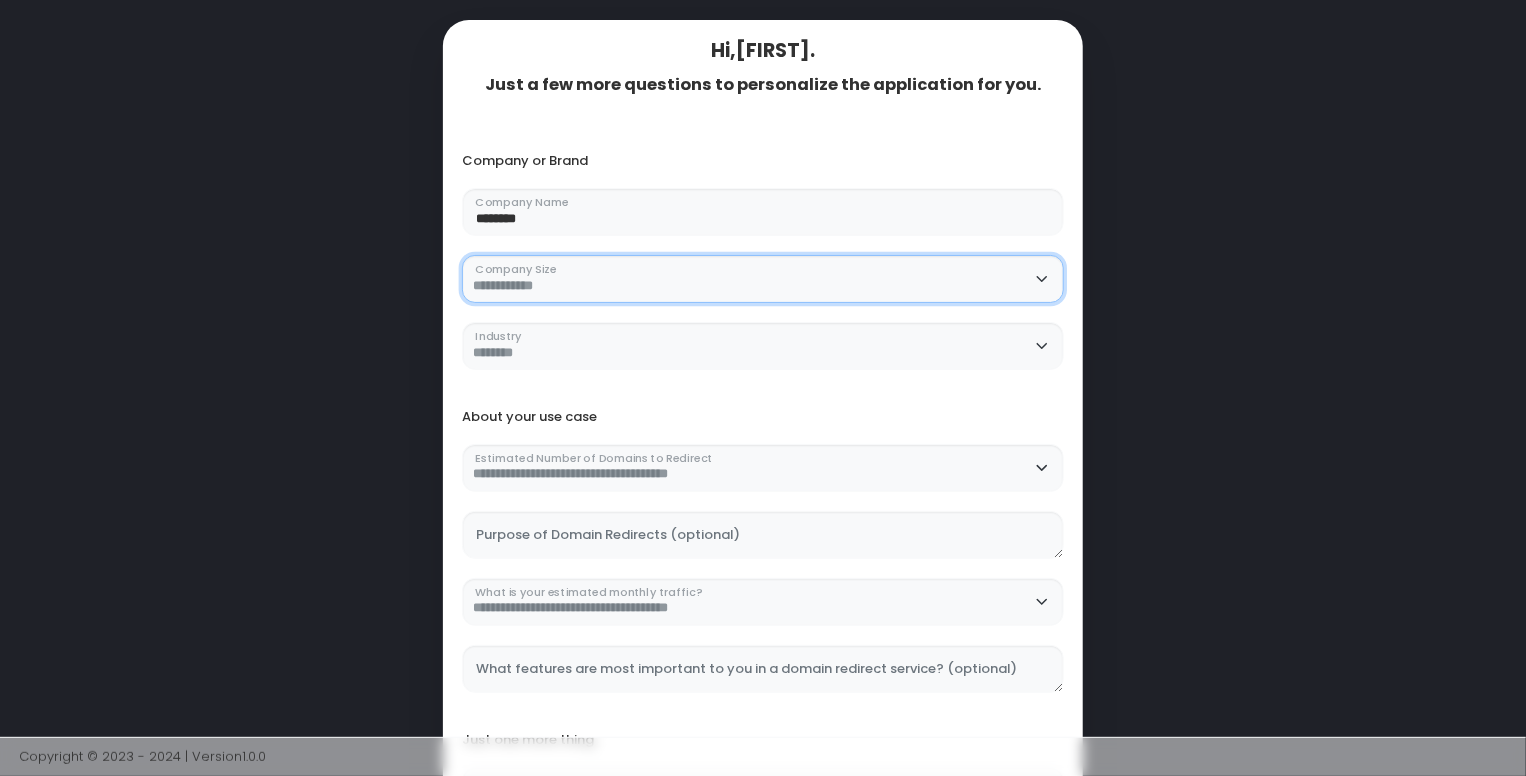 click on "**********" at bounding box center (763, 279) 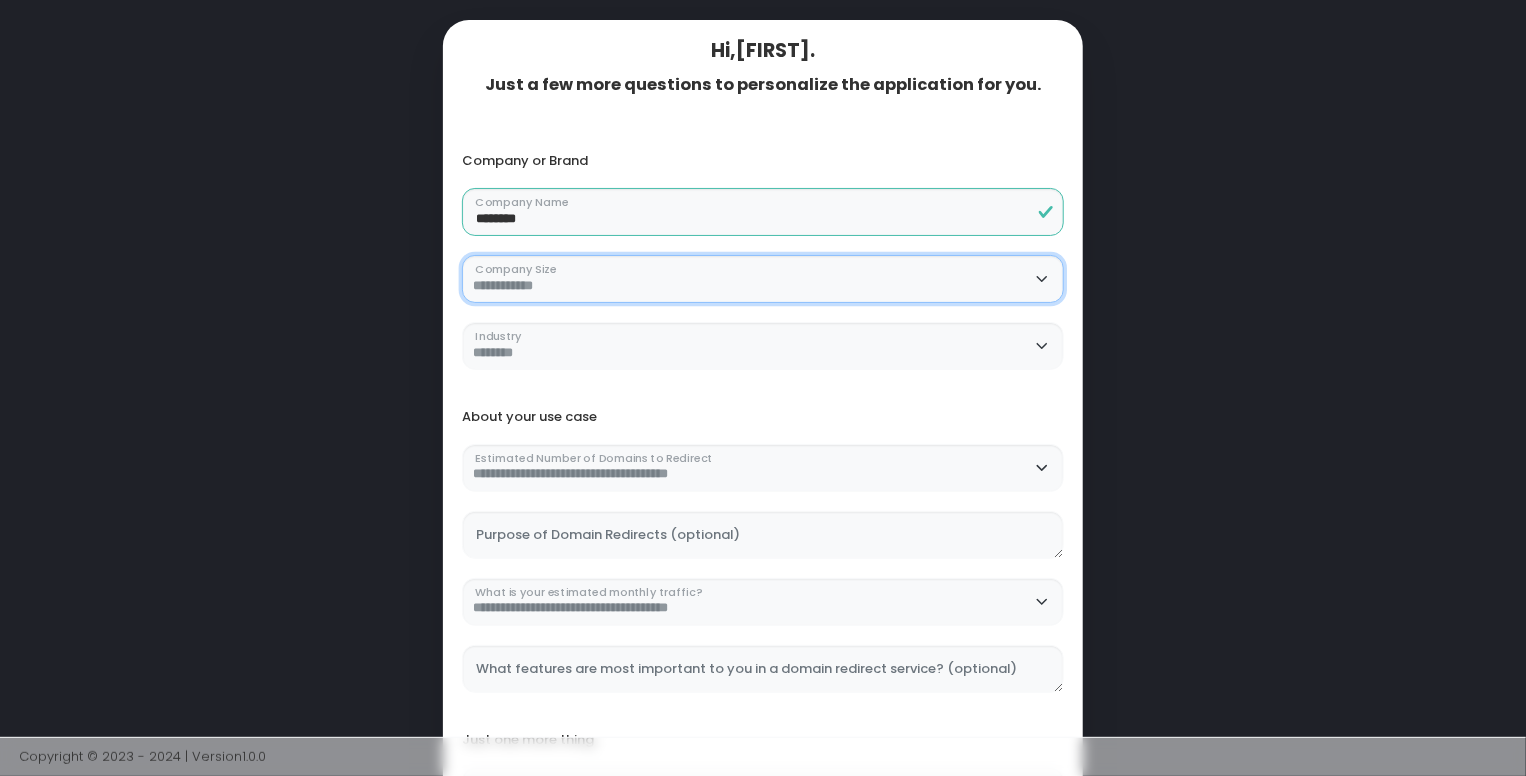 select on "**********" 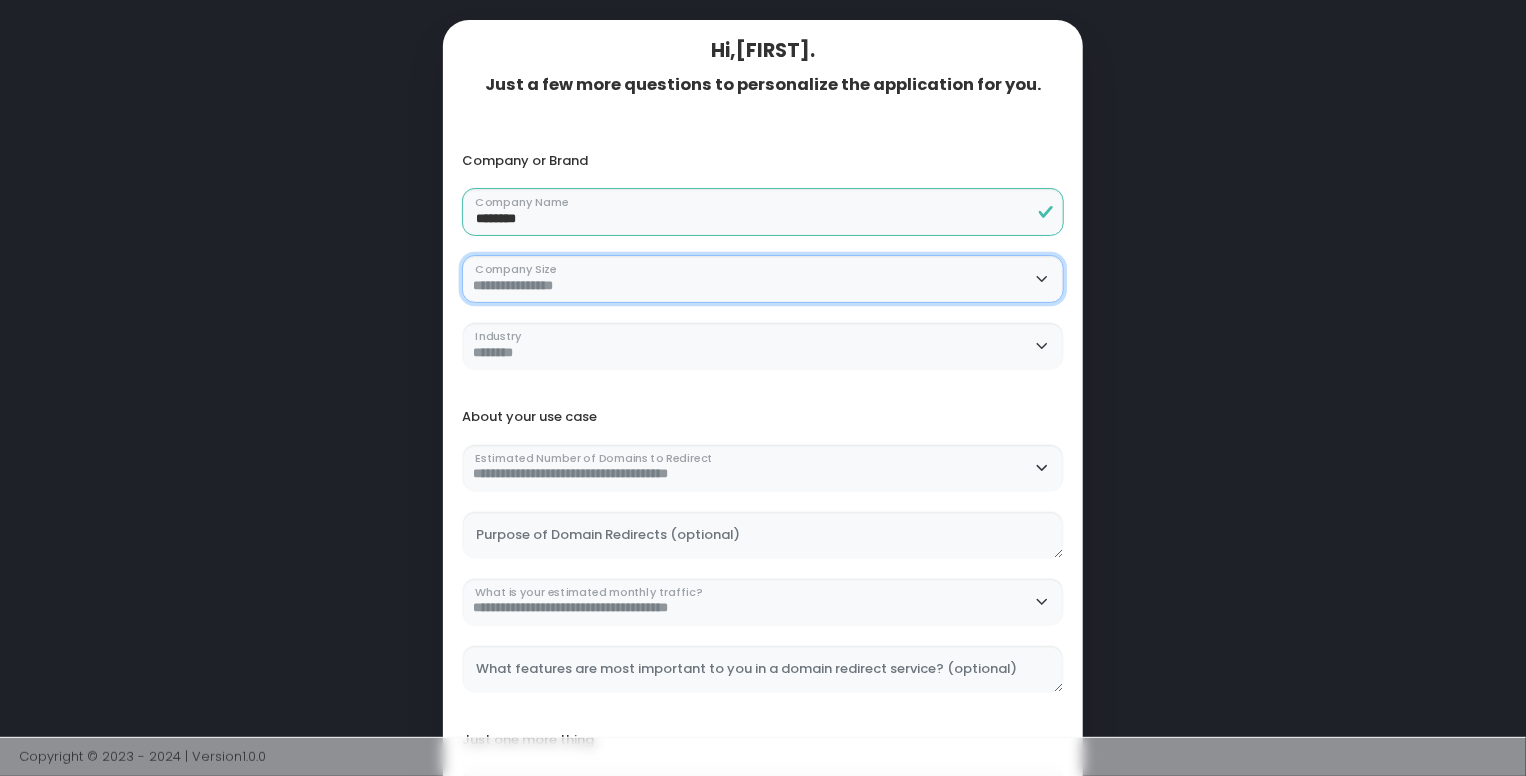 click on "**********" at bounding box center [763, 279] 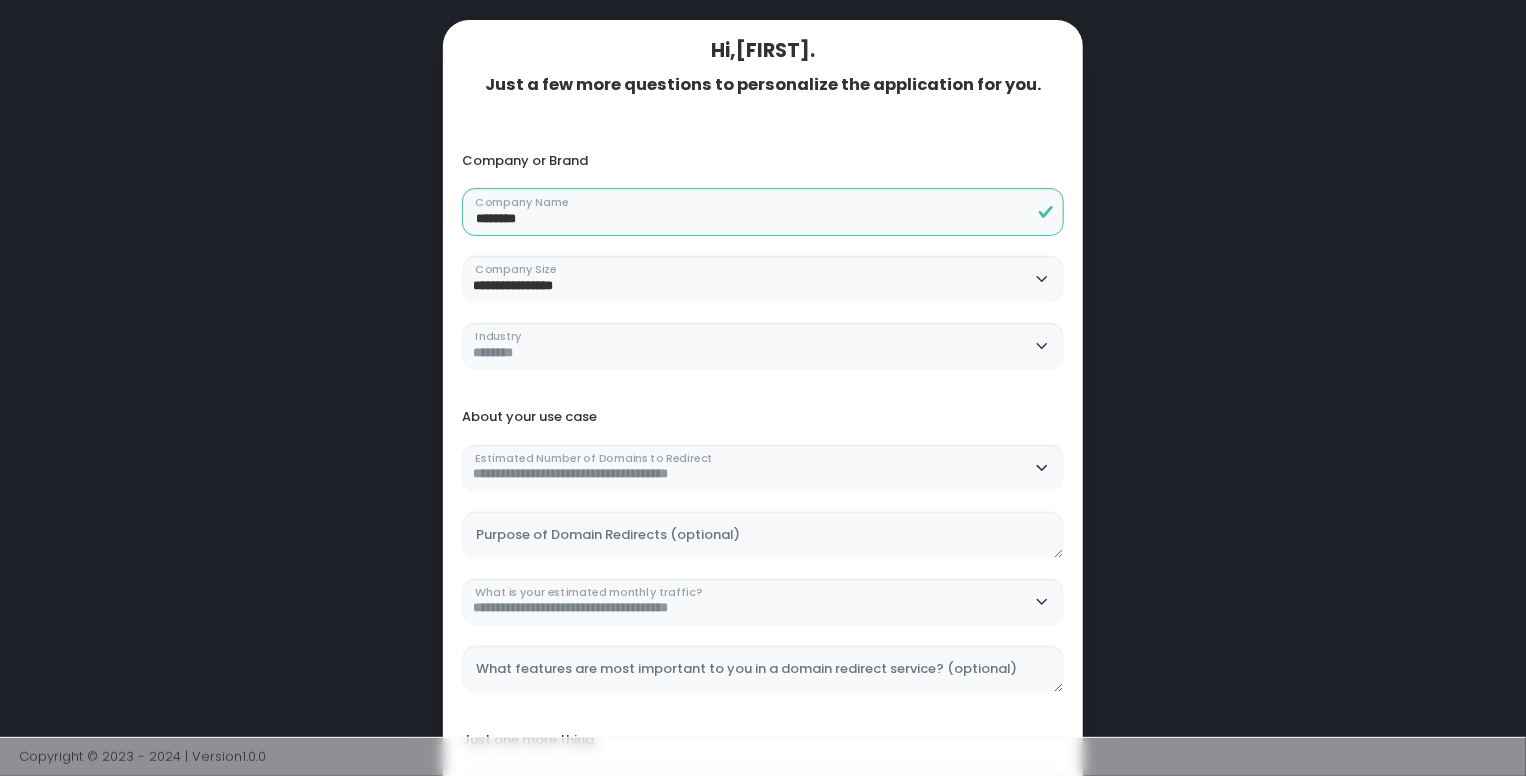 click on "**********" at bounding box center [763, 540] 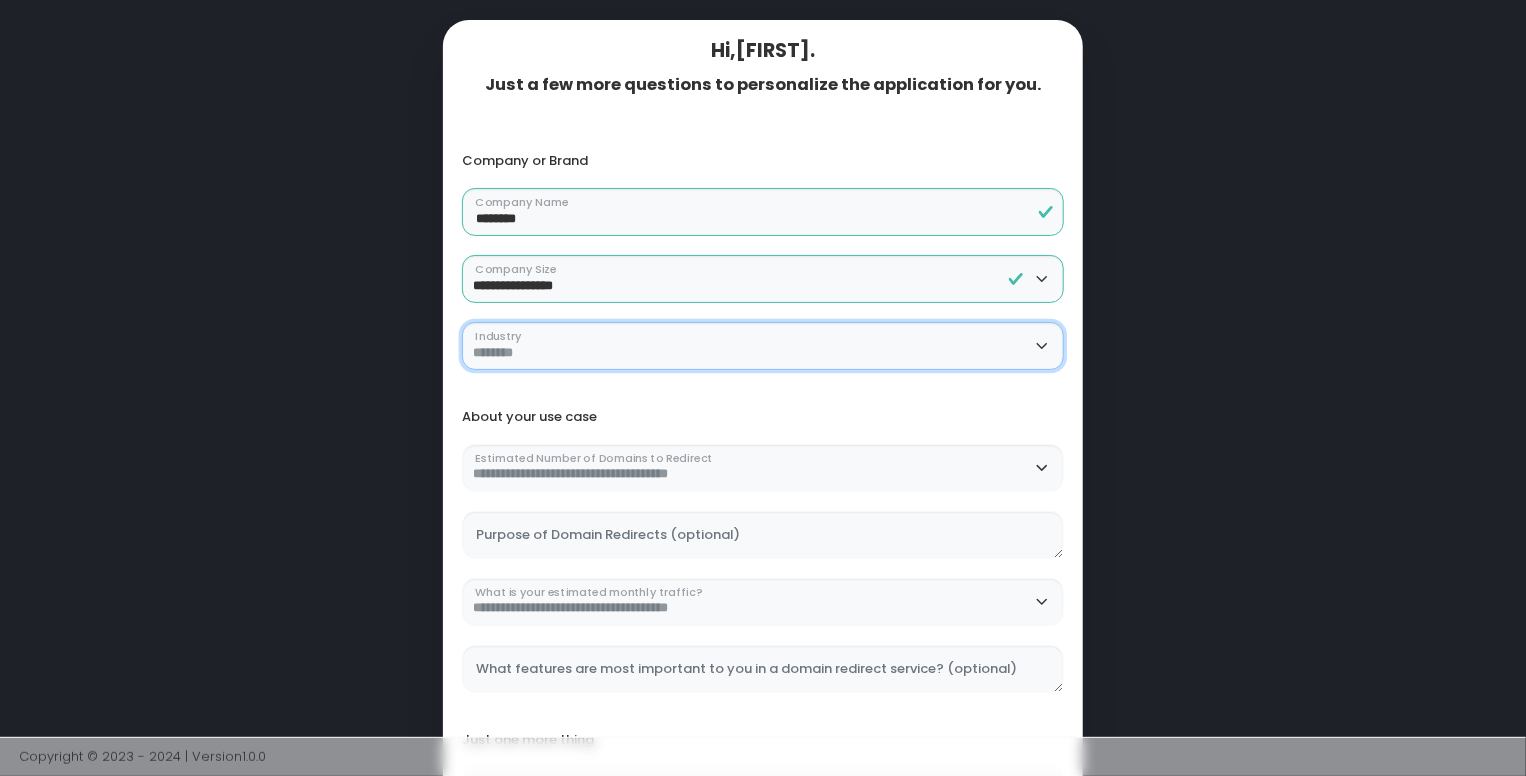 click on "**********" at bounding box center (763, 346) 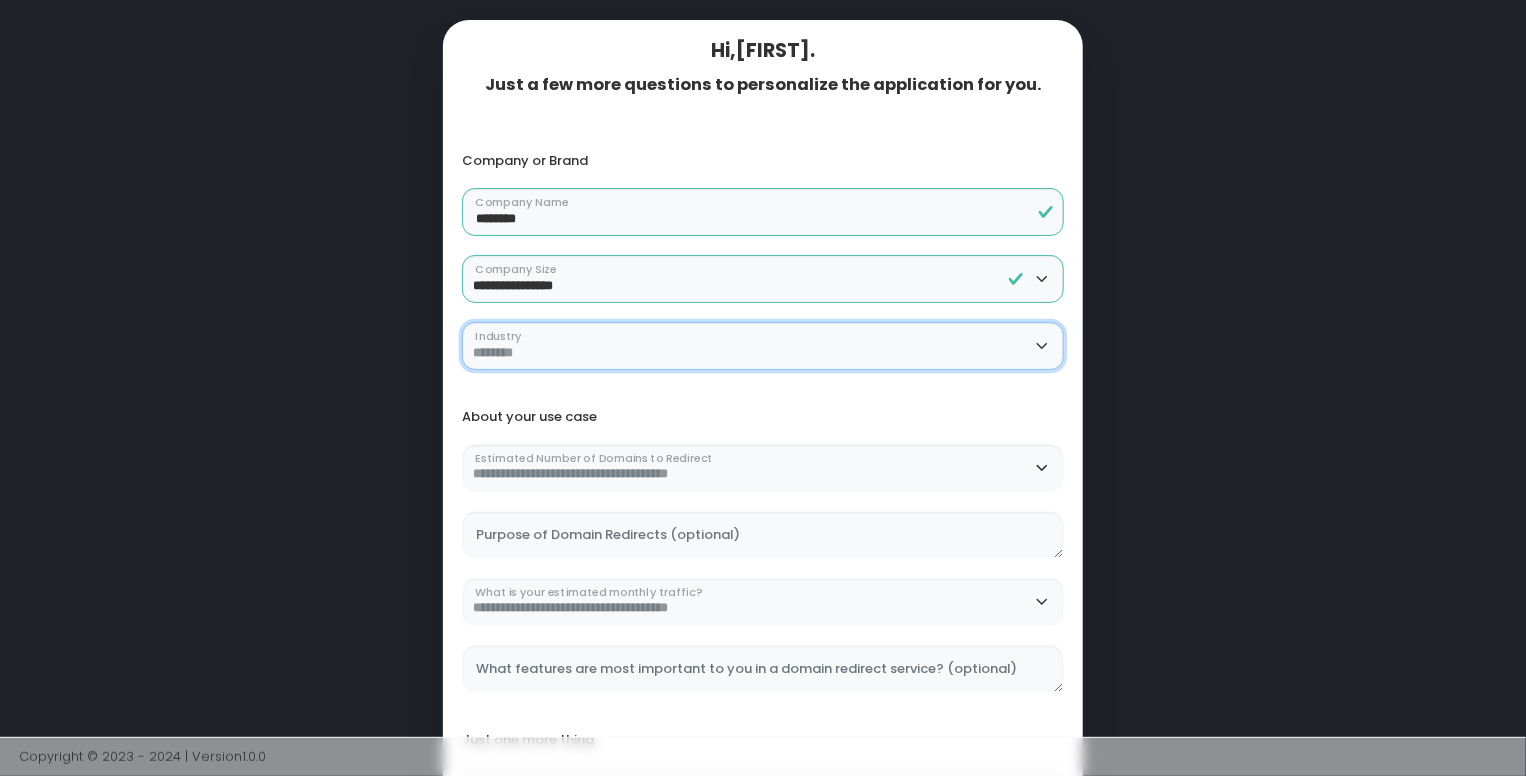 select on "******" 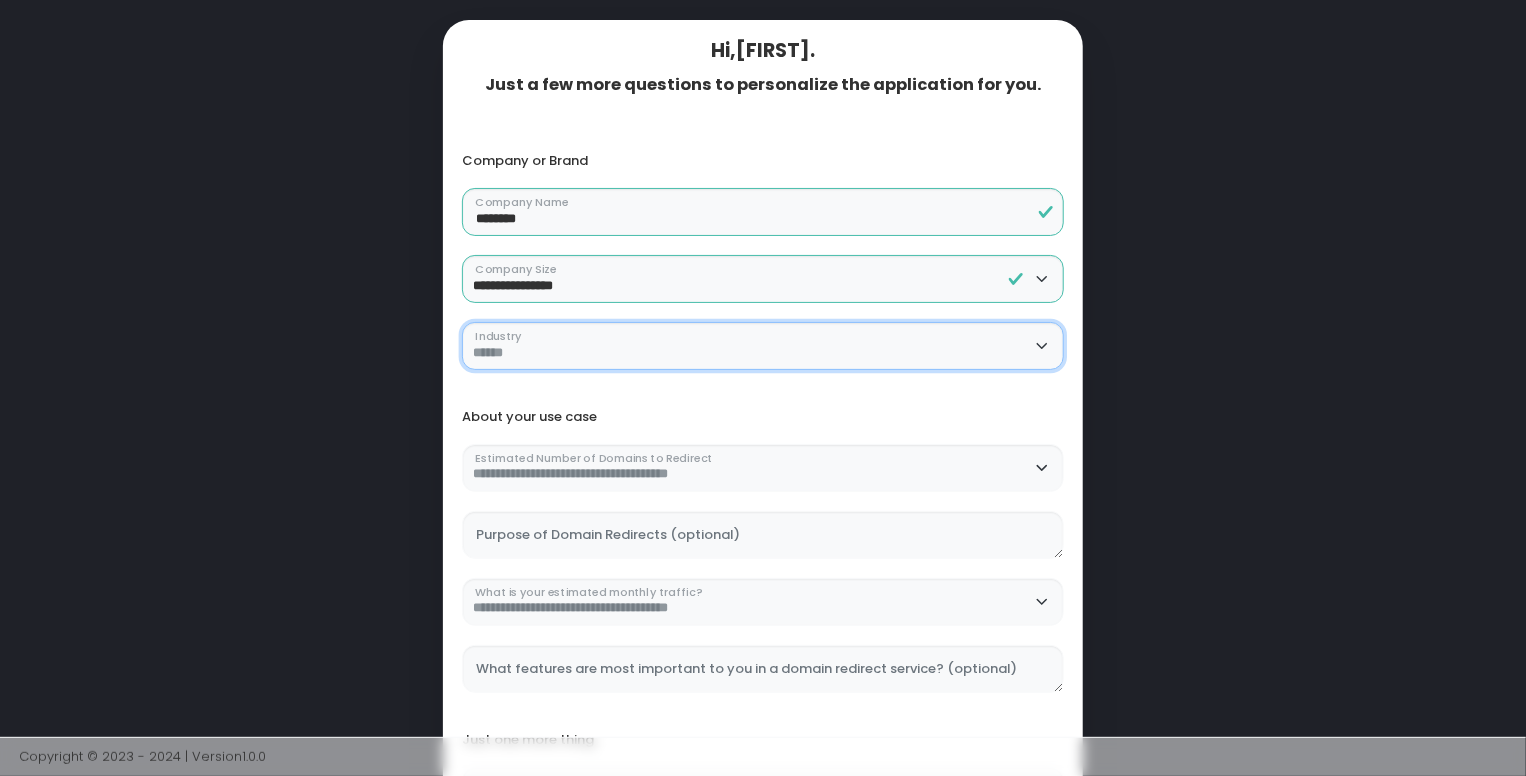 click on "**********" at bounding box center [763, 346] 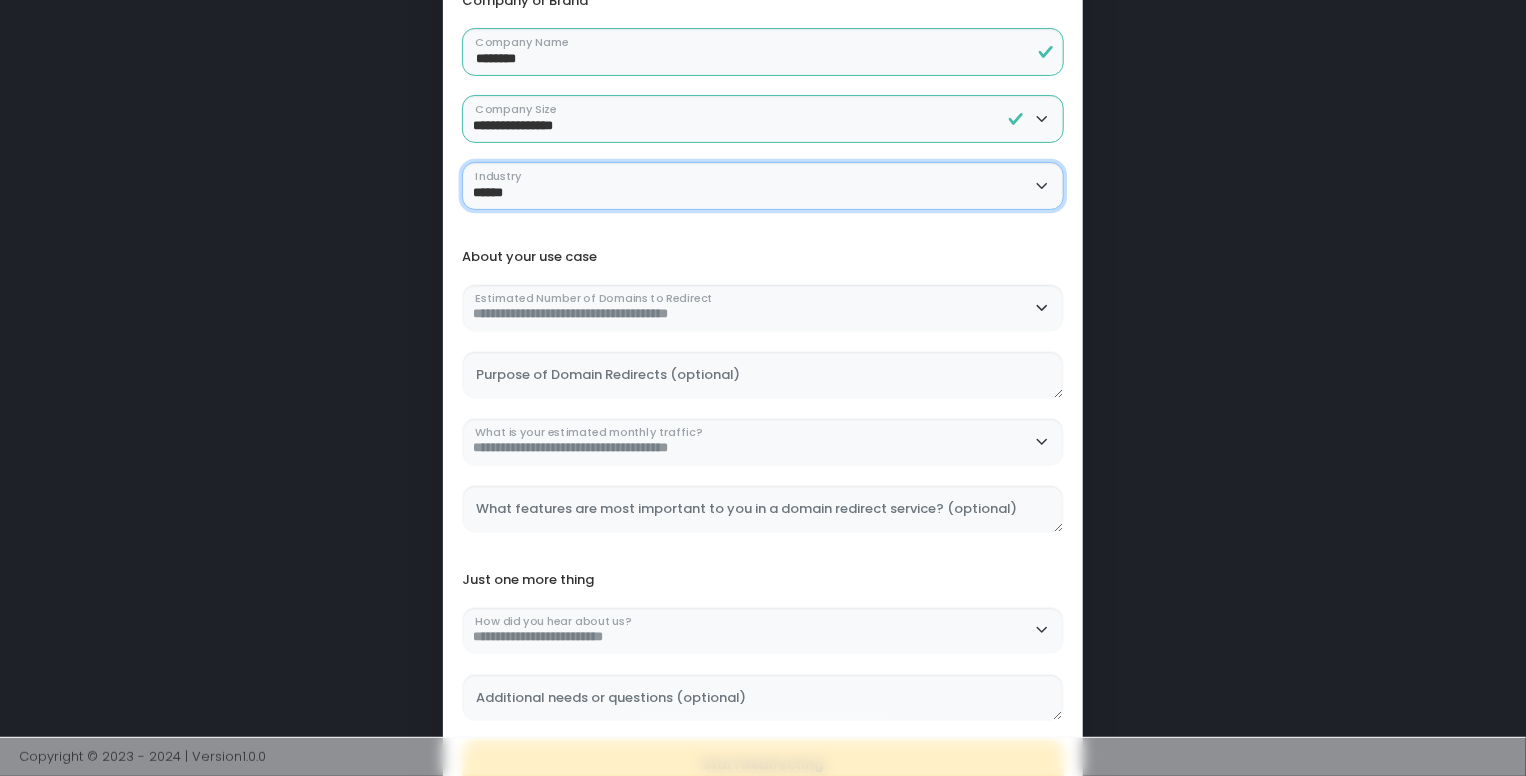scroll, scrollTop: 162, scrollLeft: 0, axis: vertical 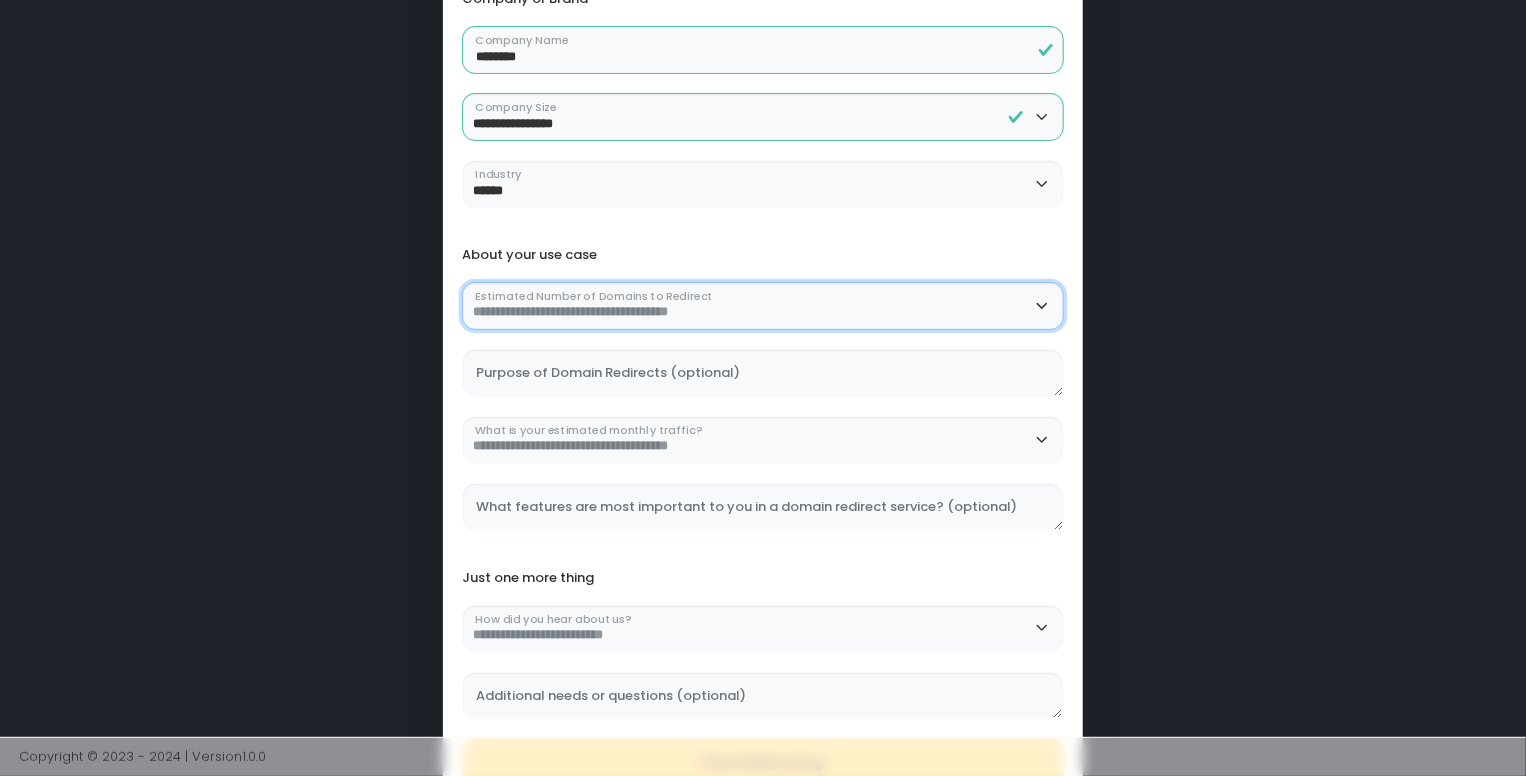 click on "**********" at bounding box center (763, 306) 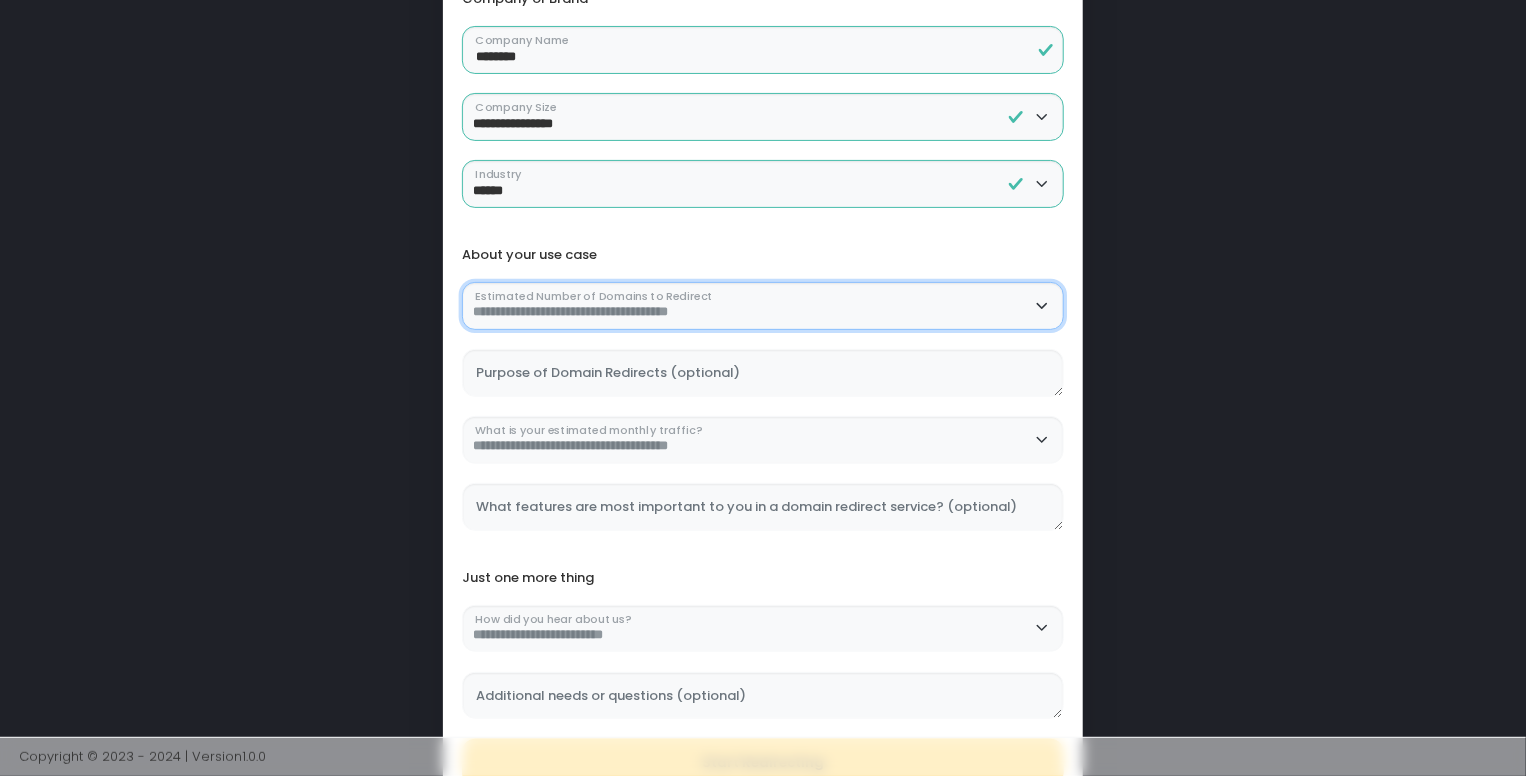 select on "**********" 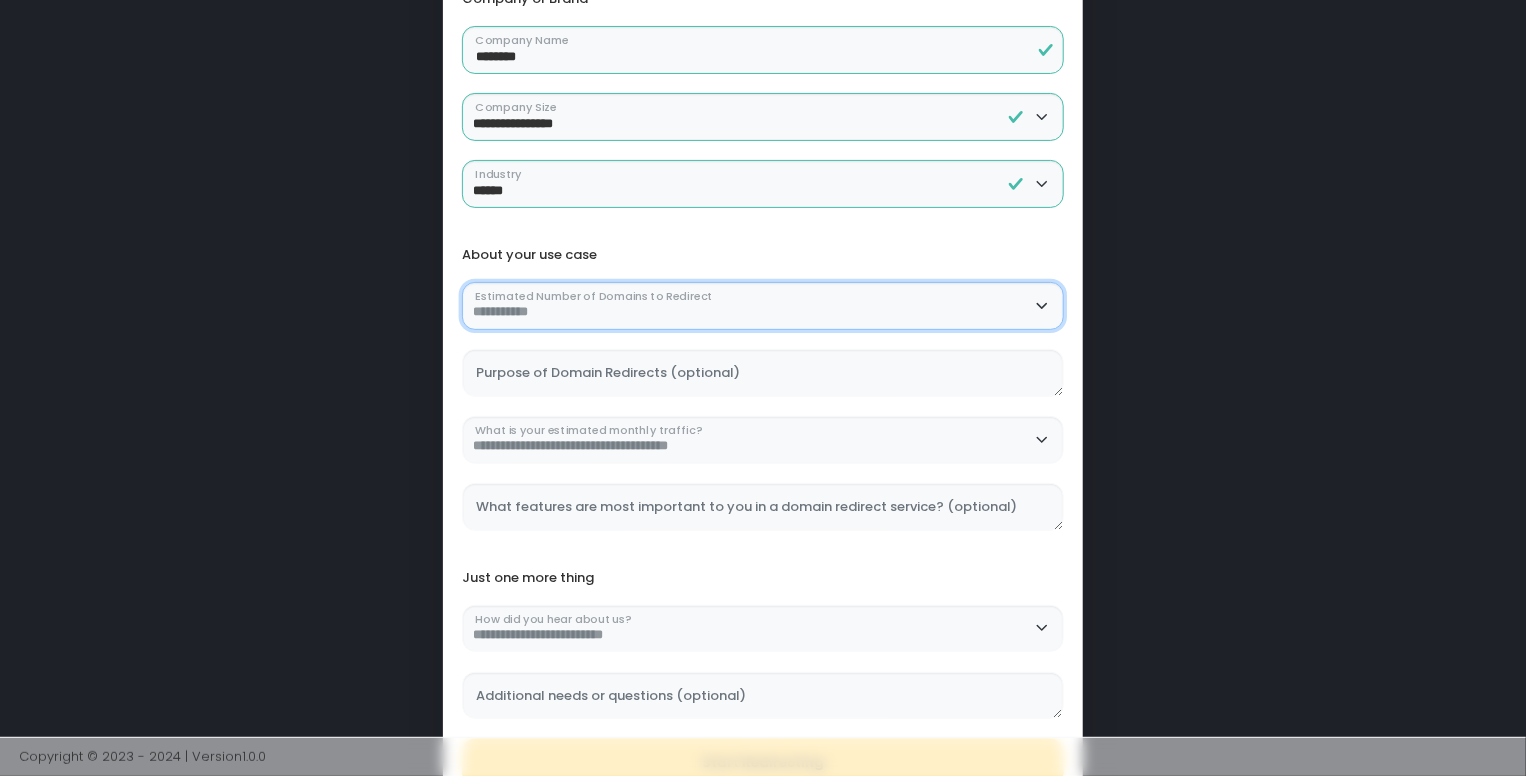click on "**********" at bounding box center [763, 306] 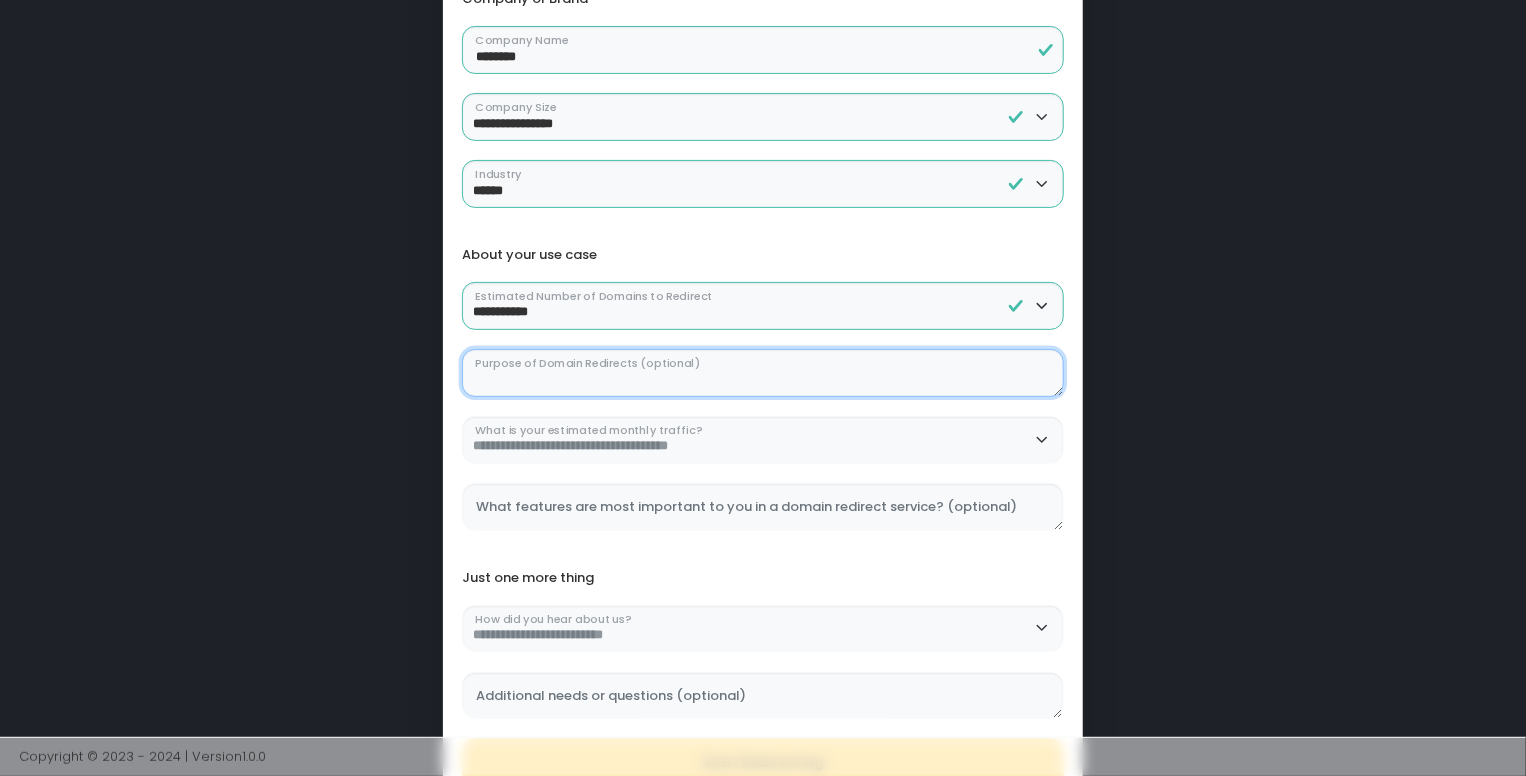 click on "Purpose of Domain Redirects (optional)" at bounding box center [763, 373] 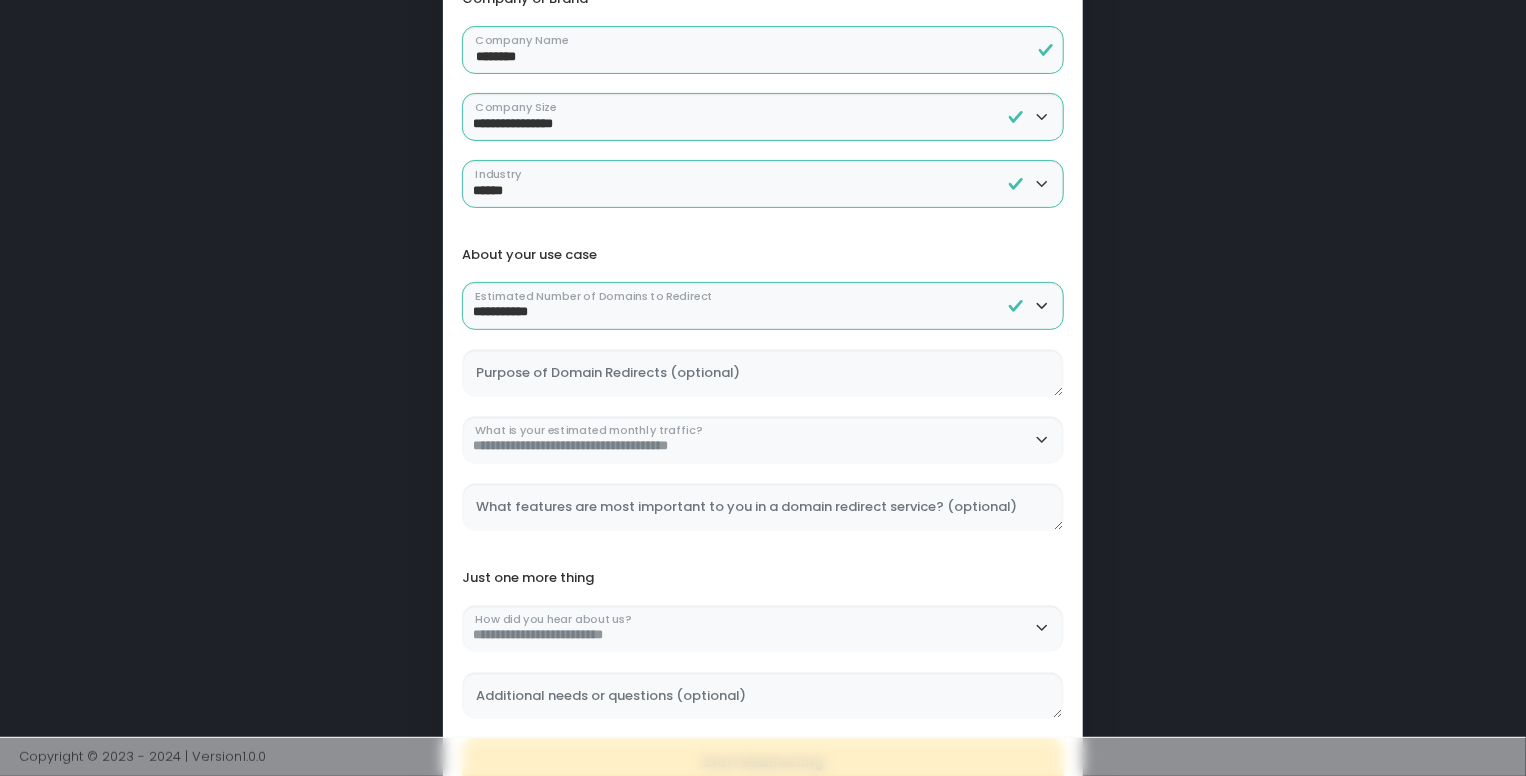 click on "**********" at bounding box center [763, 397] 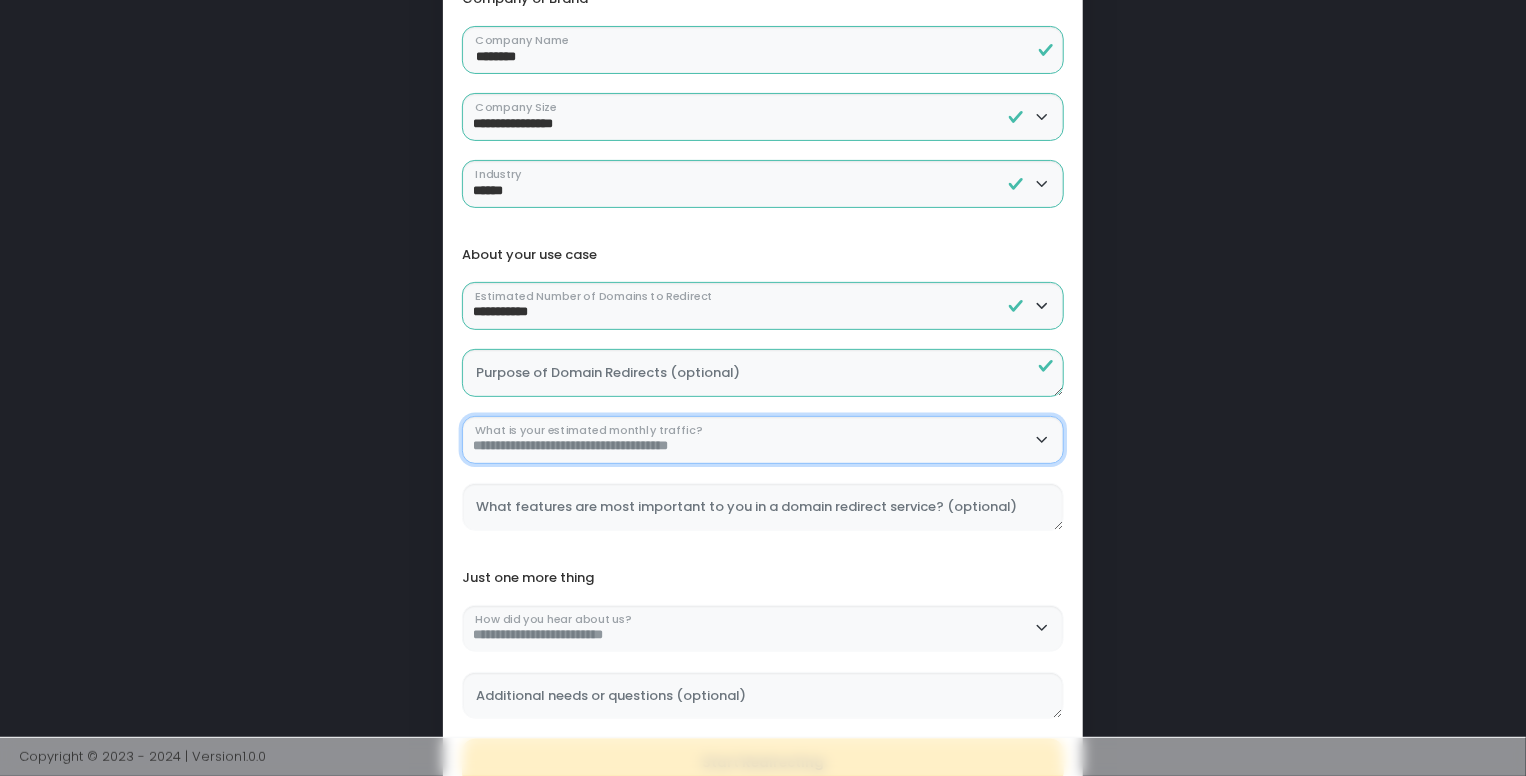 click on "**********" at bounding box center [763, 440] 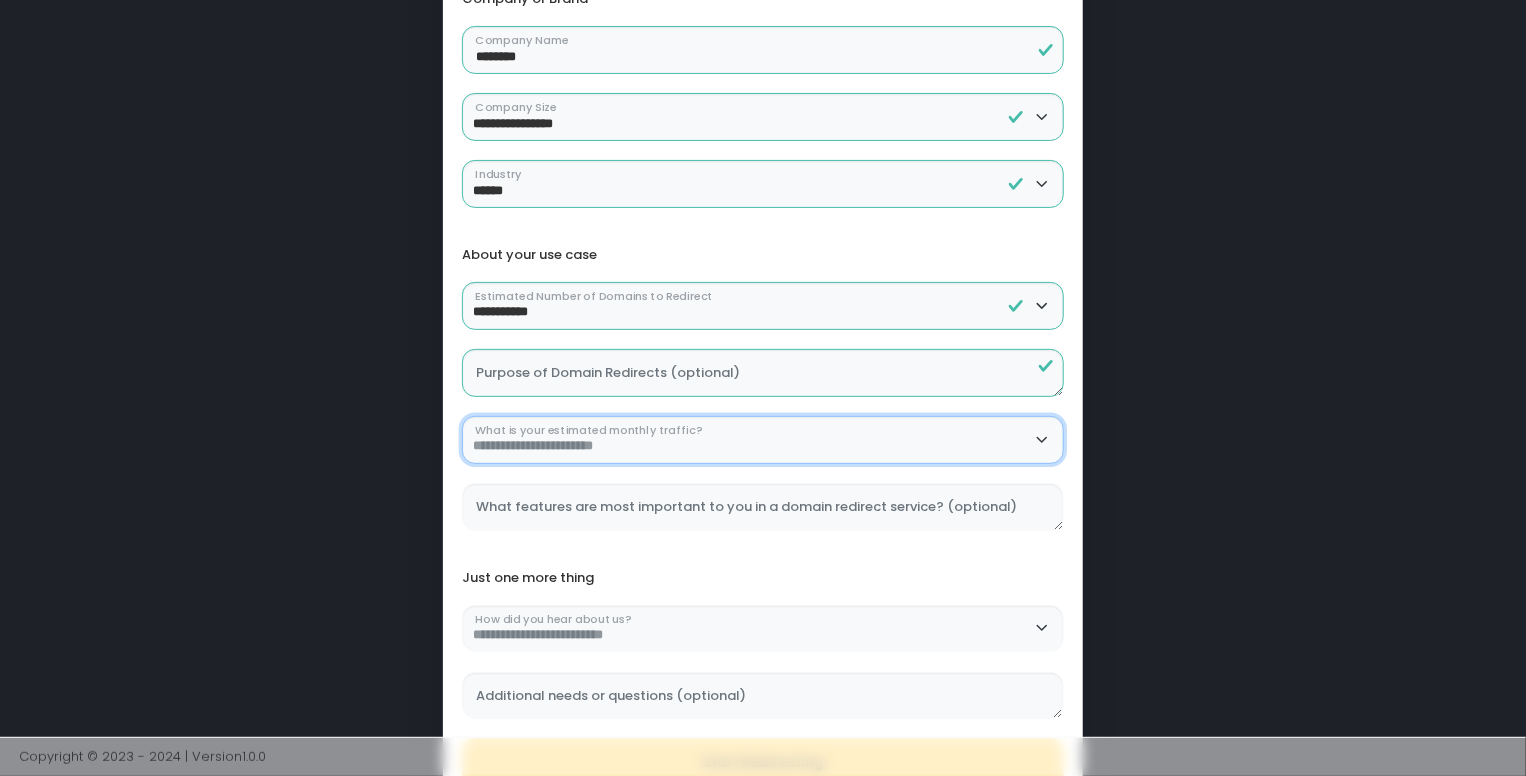 click on "**********" at bounding box center (763, 440) 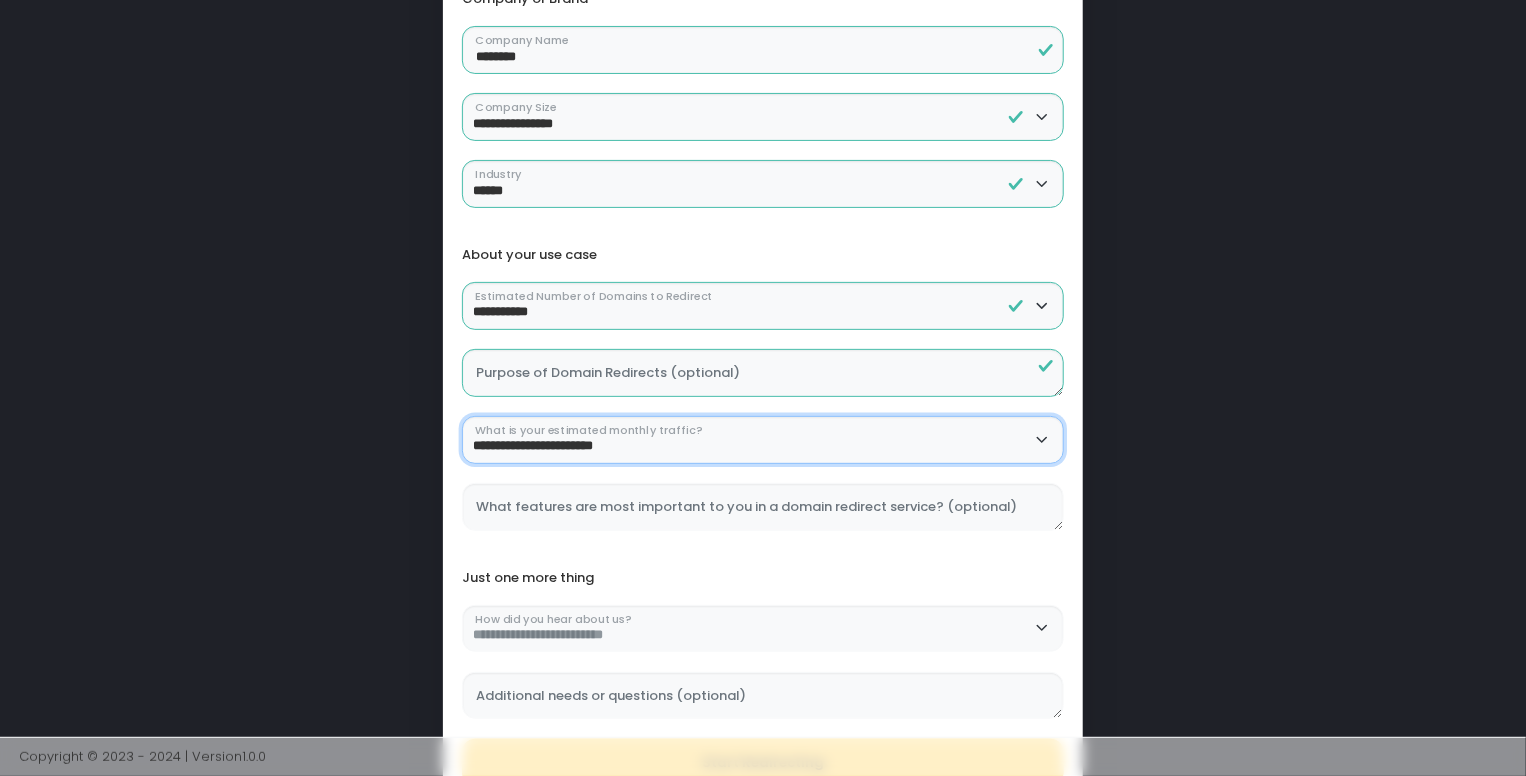 click on "**********" at bounding box center [763, 440] 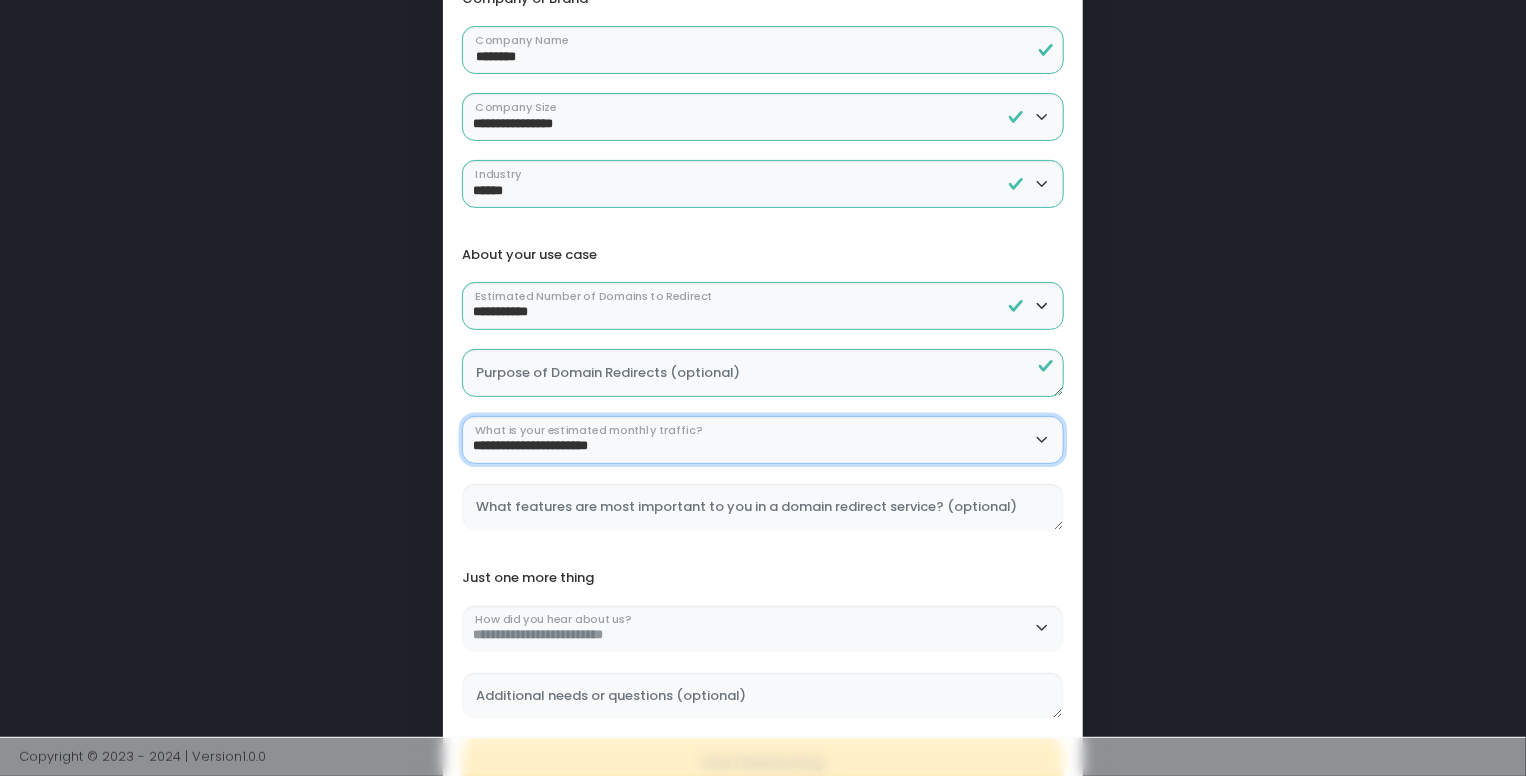 click on "**********" at bounding box center [763, 440] 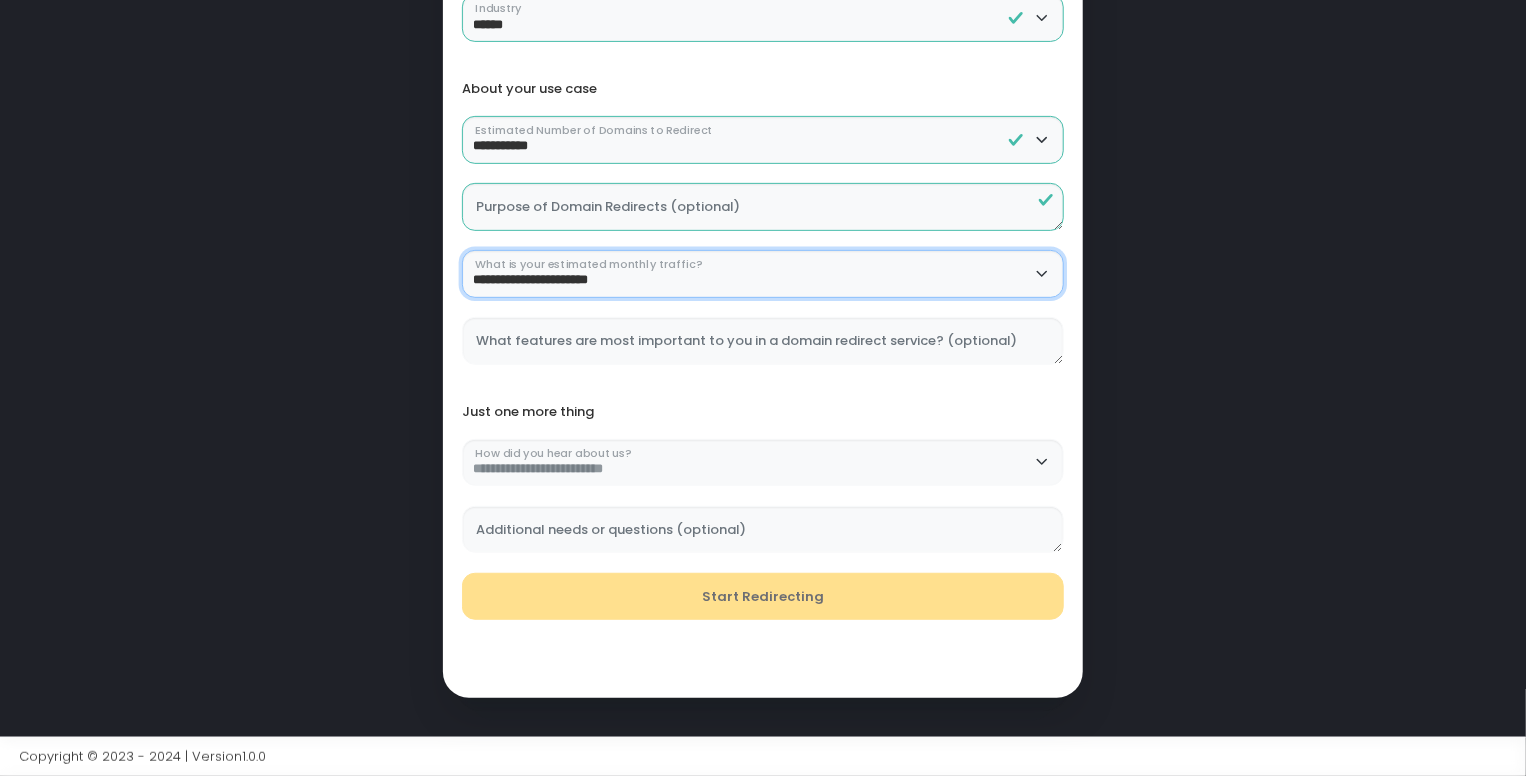 scroll, scrollTop: 327, scrollLeft: 0, axis: vertical 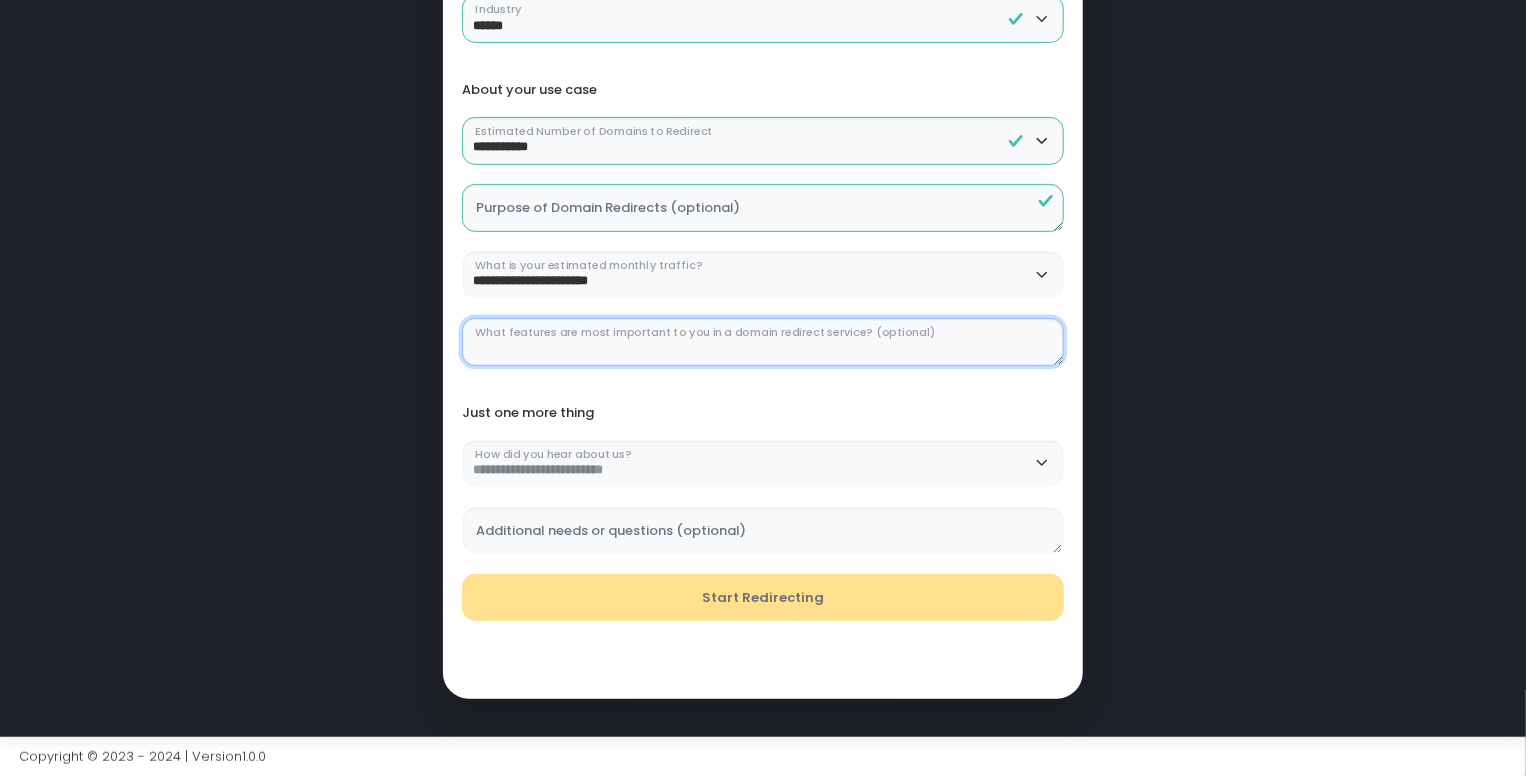 click on "What features are most important to you in a domain redirect service? (optional)" at bounding box center (763, 342) 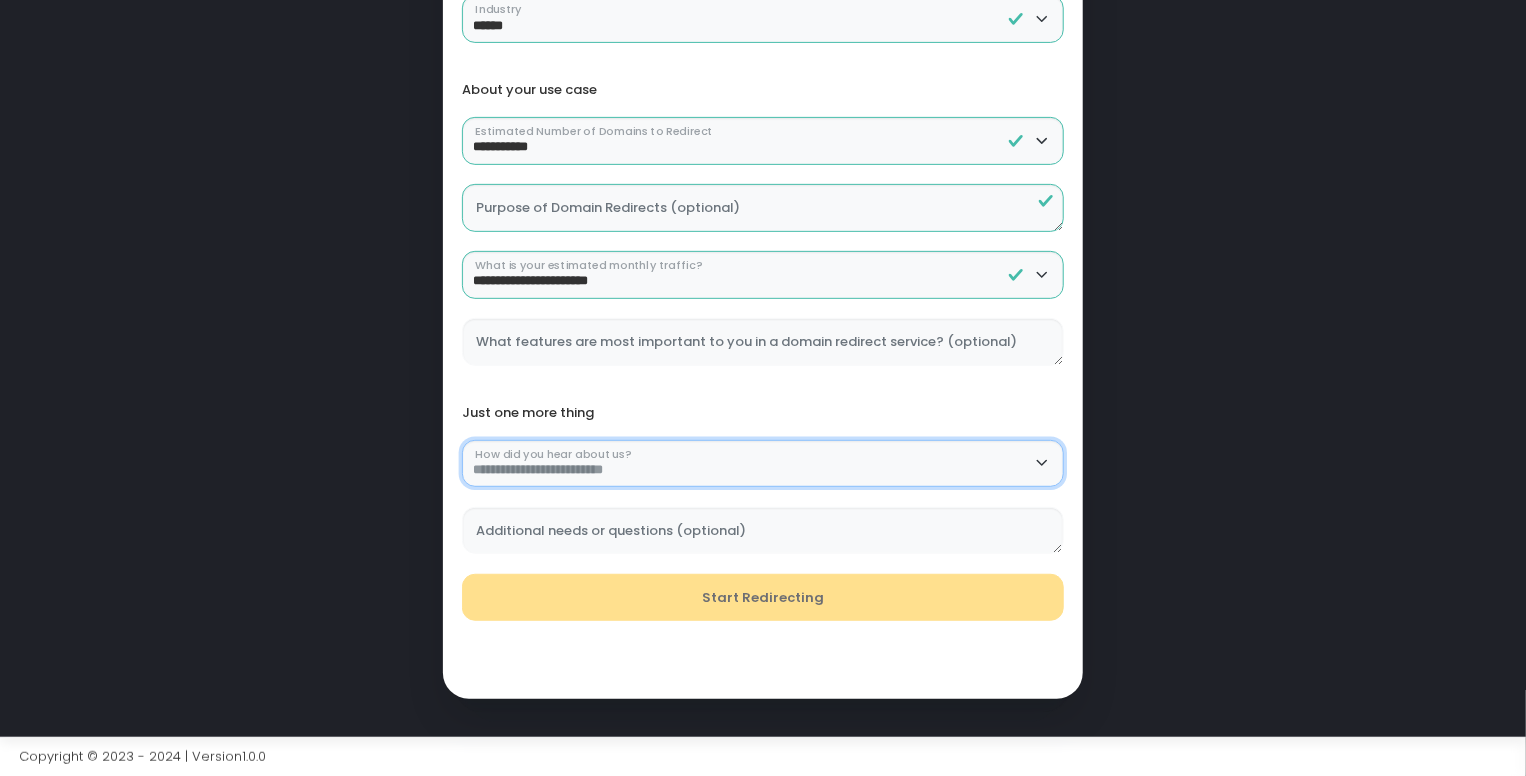 click on "**********" at bounding box center (763, 464) 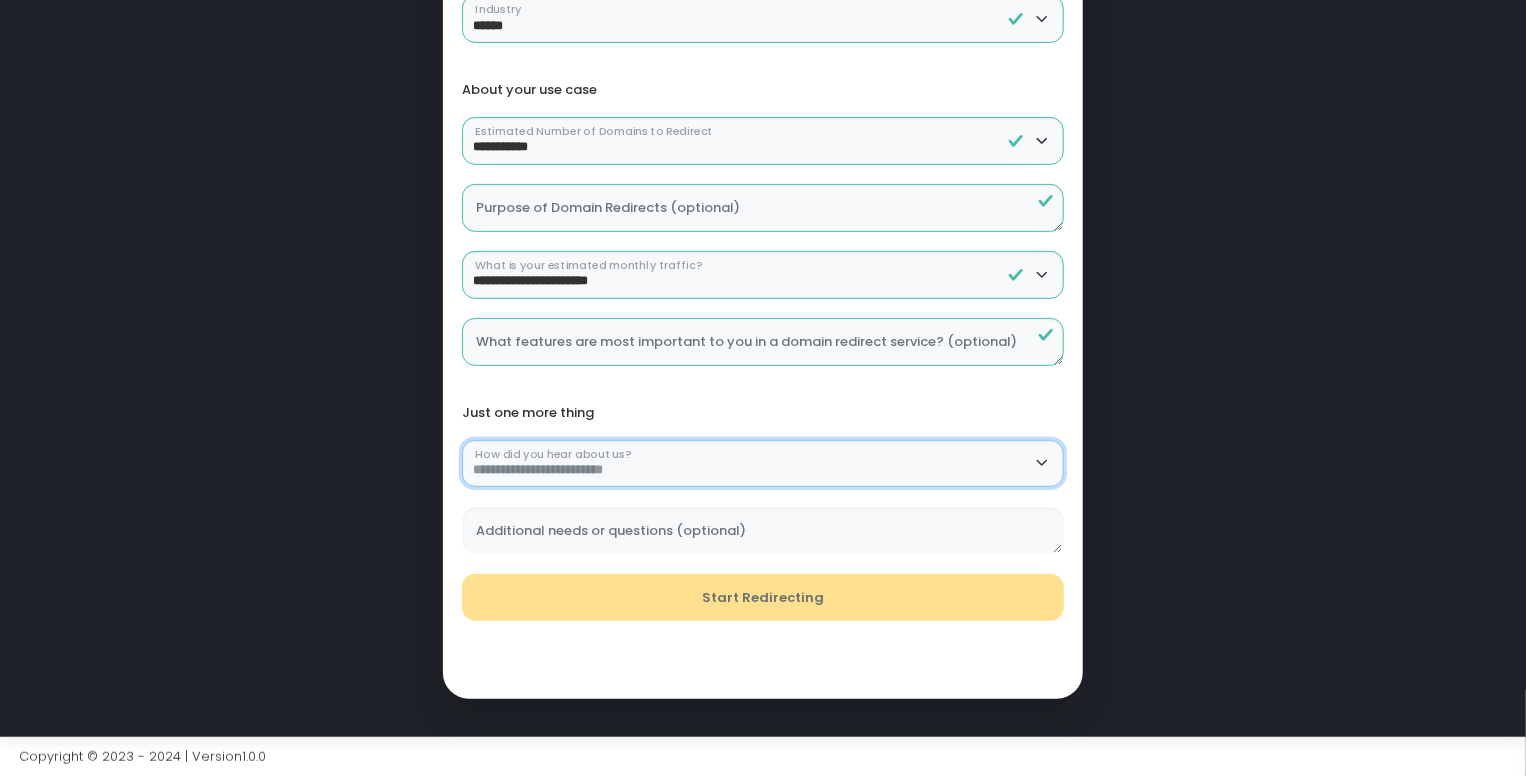 select on "**********" 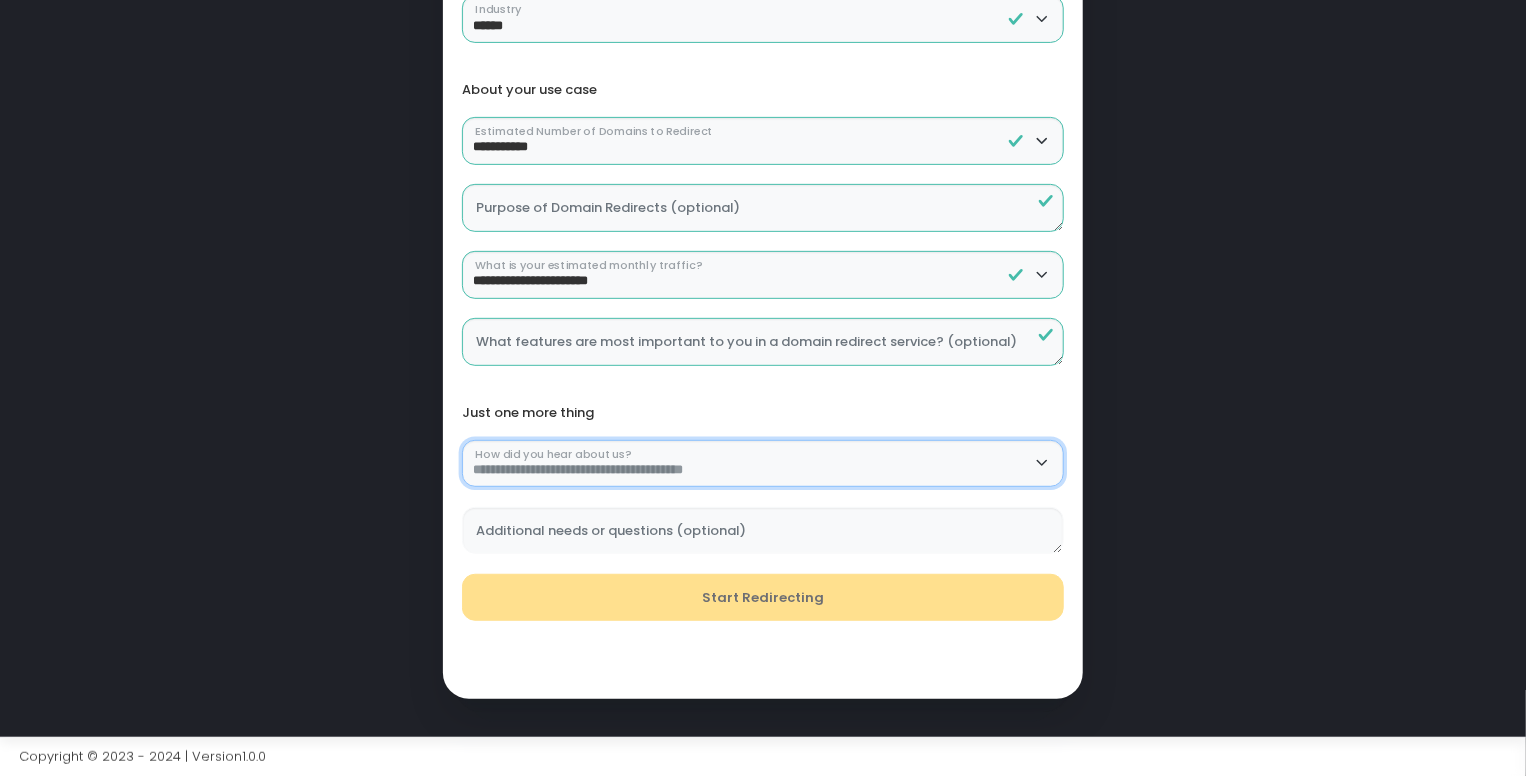 click on "**********" at bounding box center (763, 464) 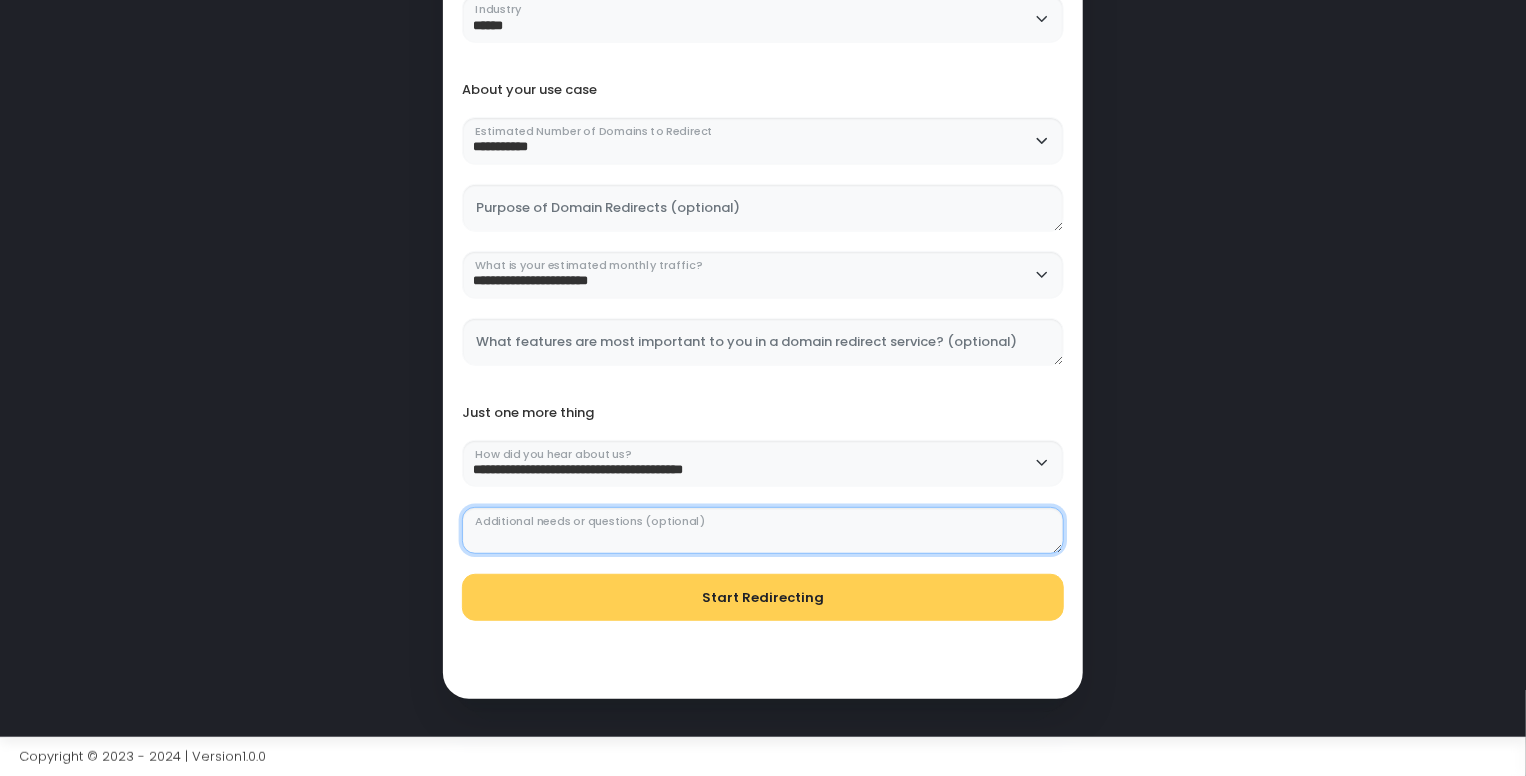 click on "Additional needs or questions (optional)" at bounding box center [763, 531] 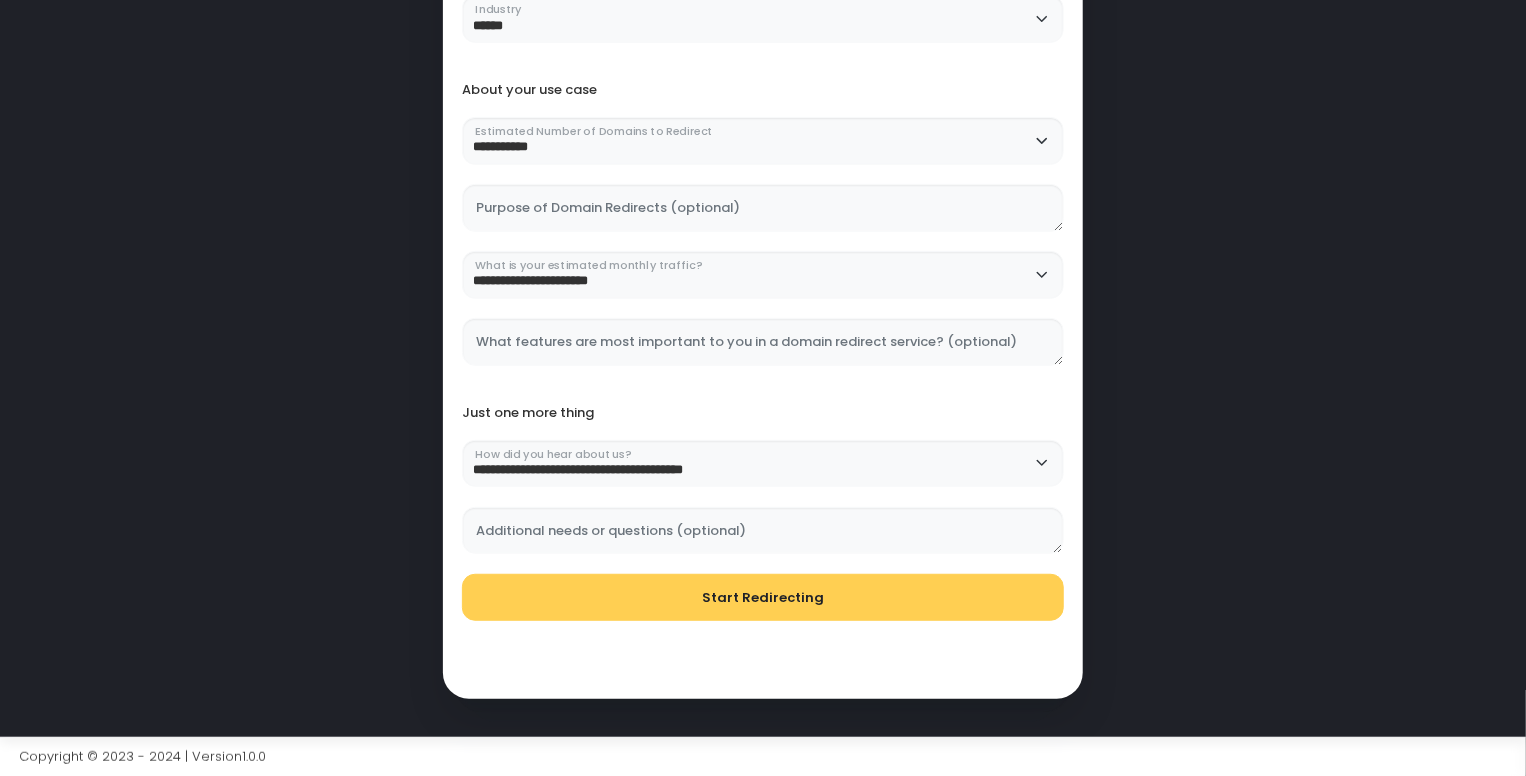 click on "Start Redirecting" at bounding box center (763, 598) 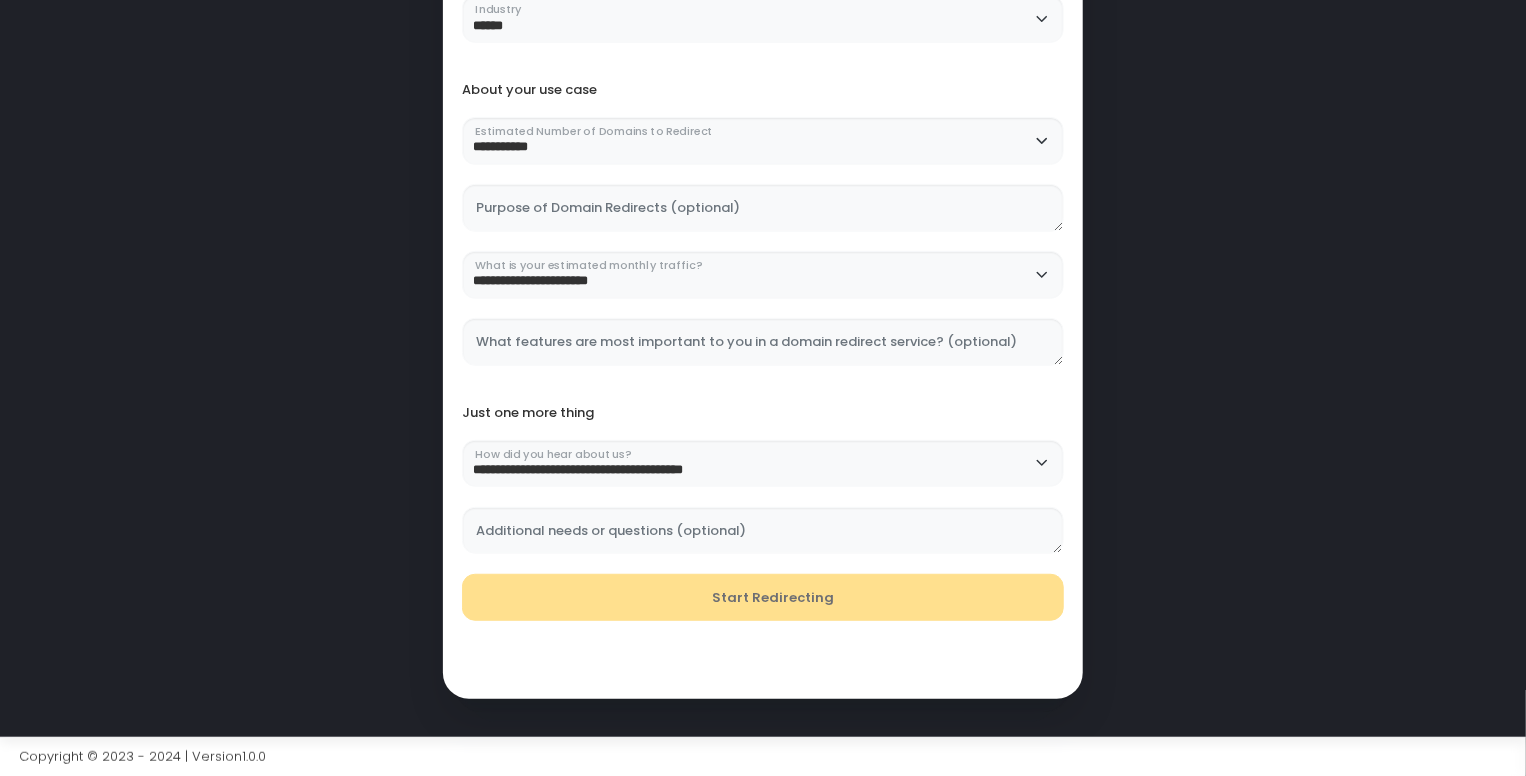scroll, scrollTop: 0, scrollLeft: 0, axis: both 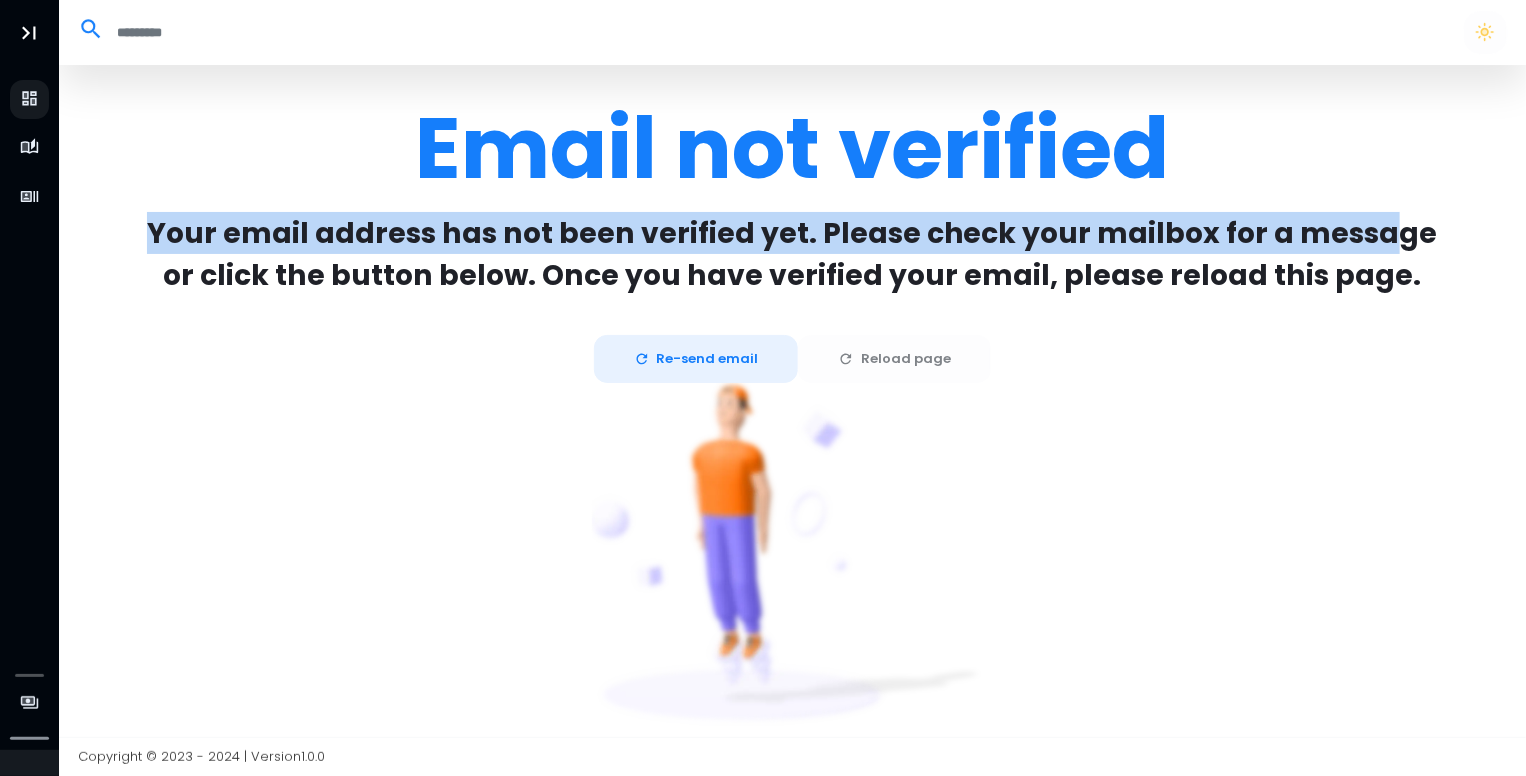 drag, startPoint x: 144, startPoint y: 225, endPoint x: 1377, endPoint y: 248, distance: 1233.2145 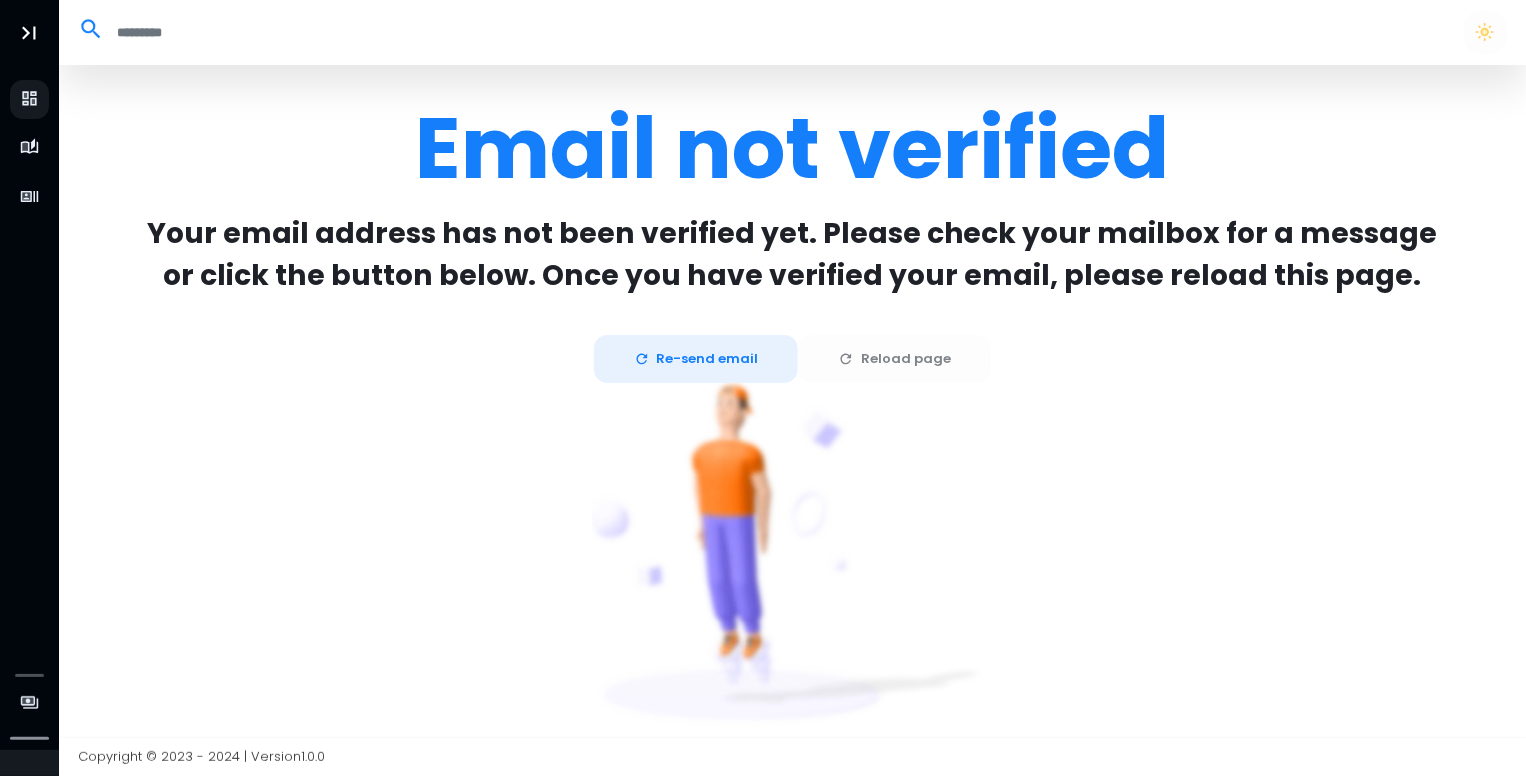 click on "Email not verified Your email address has not been verified yet. Please check your mailbox for a message or click the button below. Once you have verified your email, please reload this page. Re-send email Reload page" at bounding box center (792, 428) 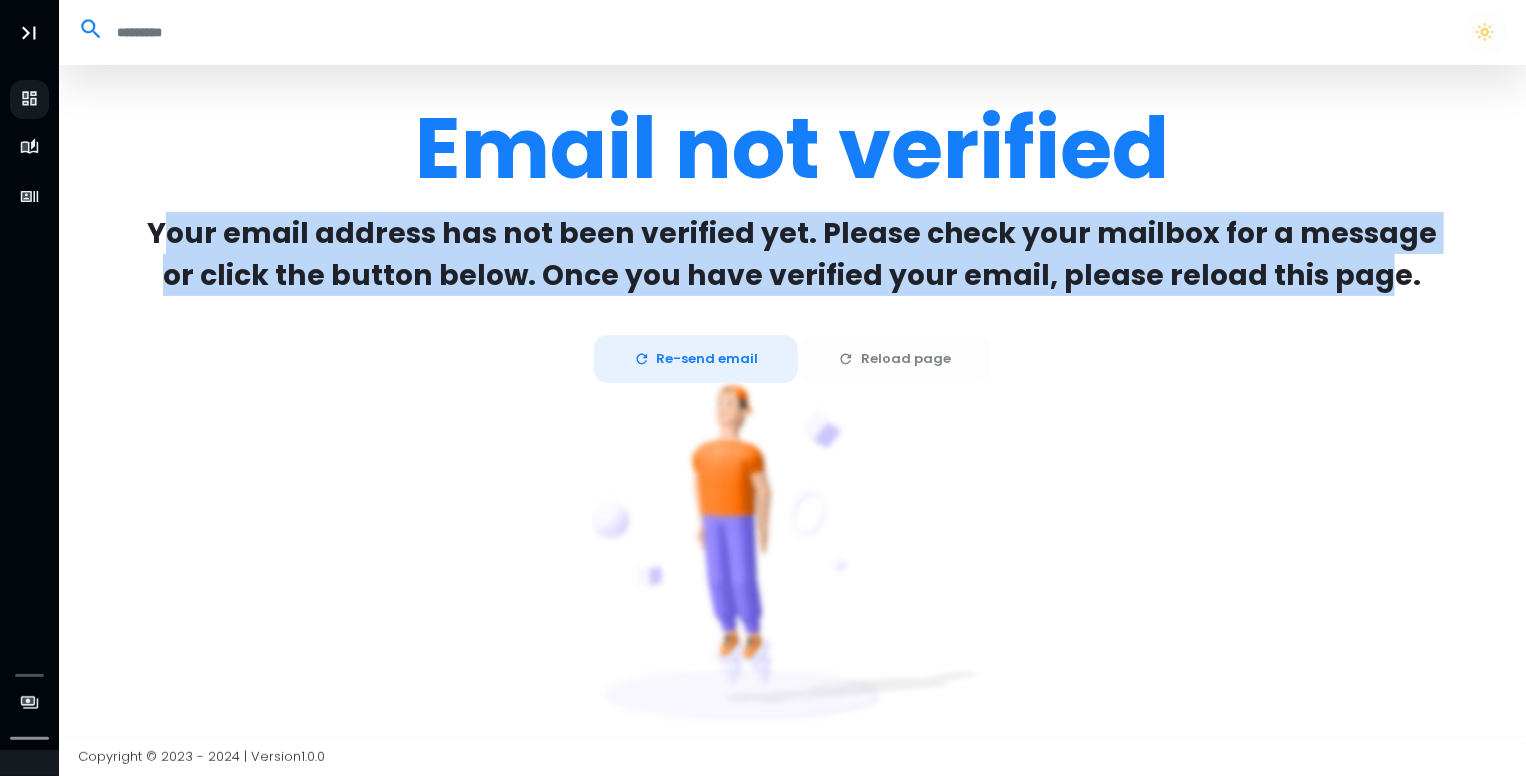 drag, startPoint x: 260, startPoint y: 238, endPoint x: 1359, endPoint y: 305, distance: 1101.0404 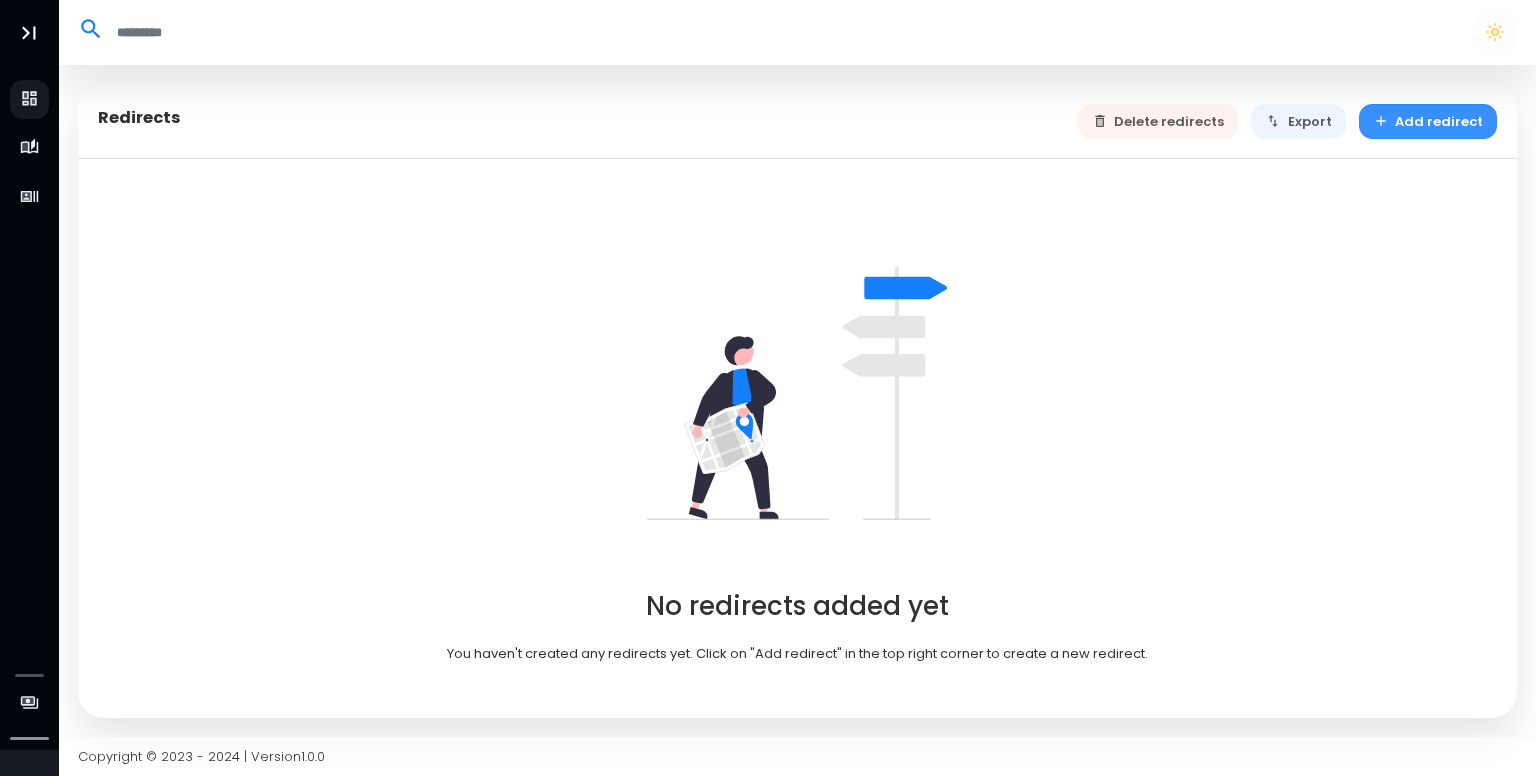 click on "Add redirect" at bounding box center [1428, 121] 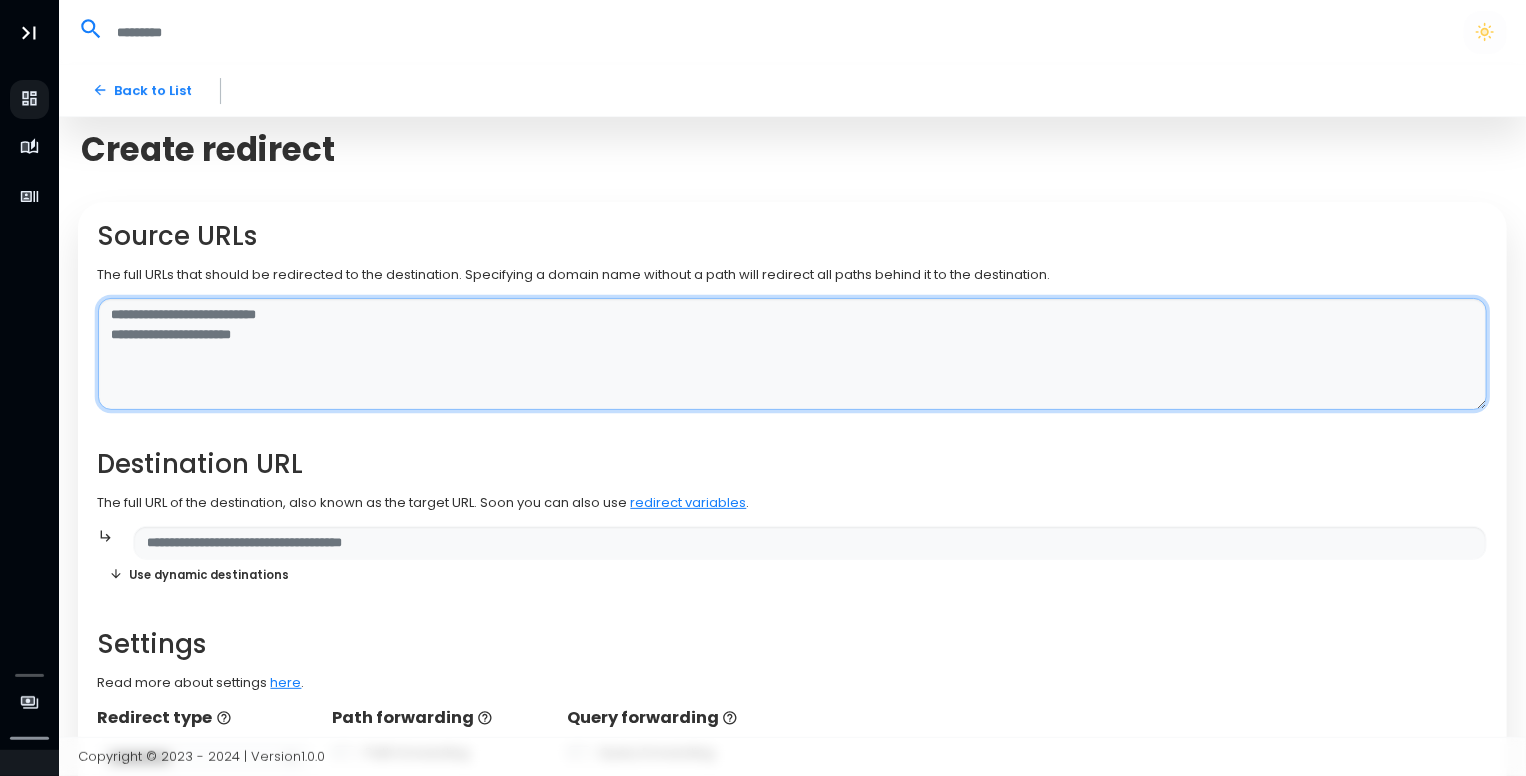 click at bounding box center (793, 354) 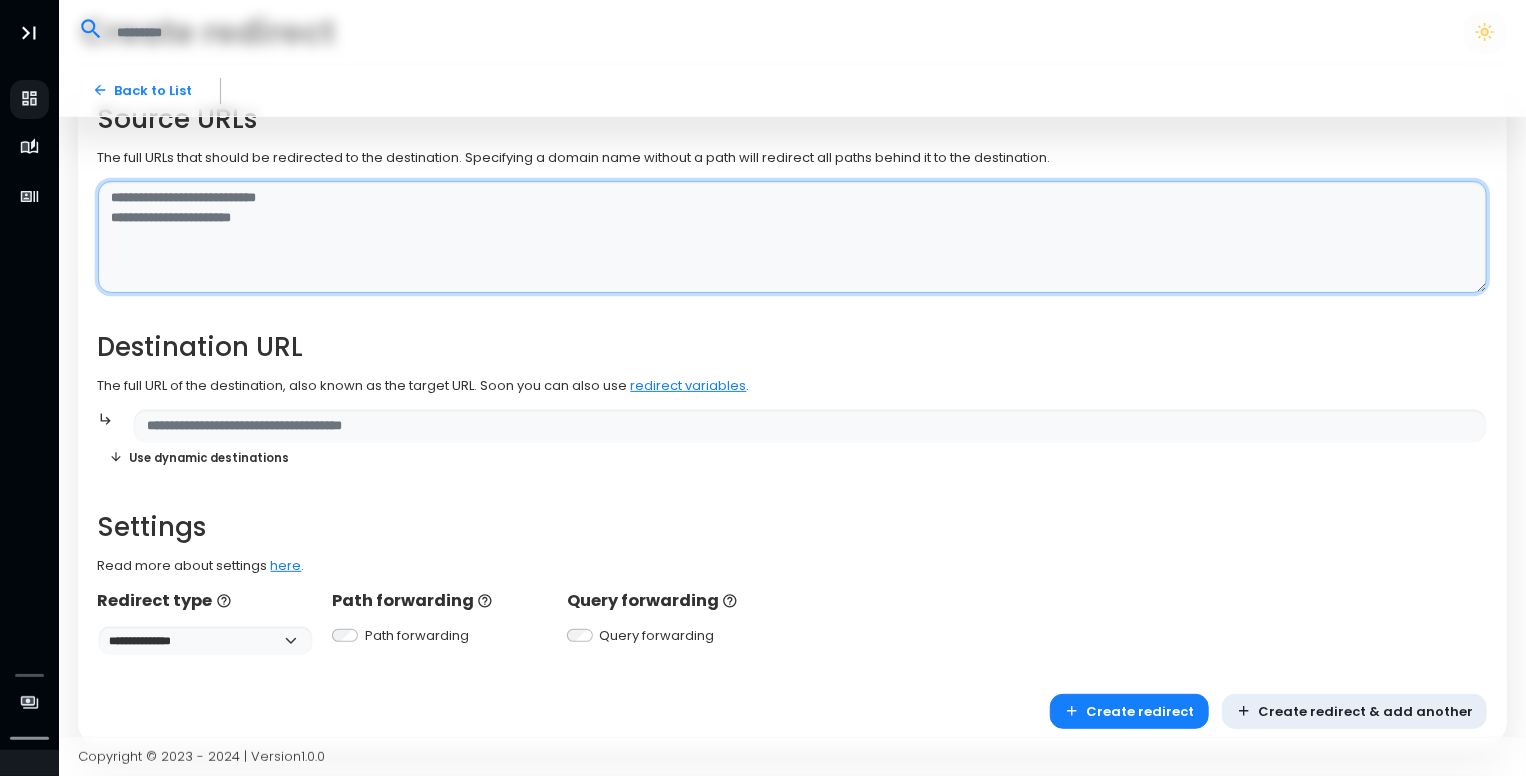 scroll, scrollTop: 118, scrollLeft: 0, axis: vertical 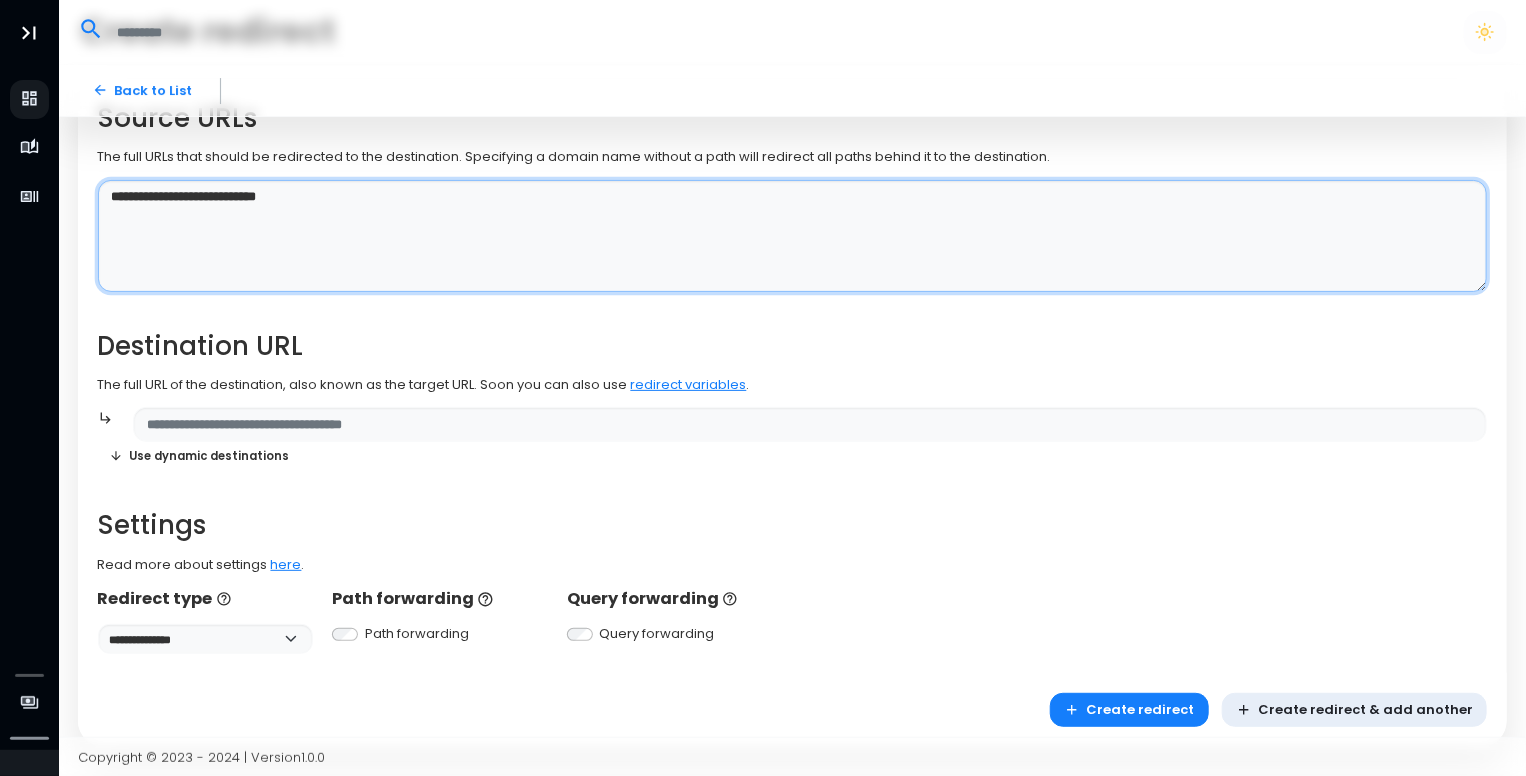 type on "**********" 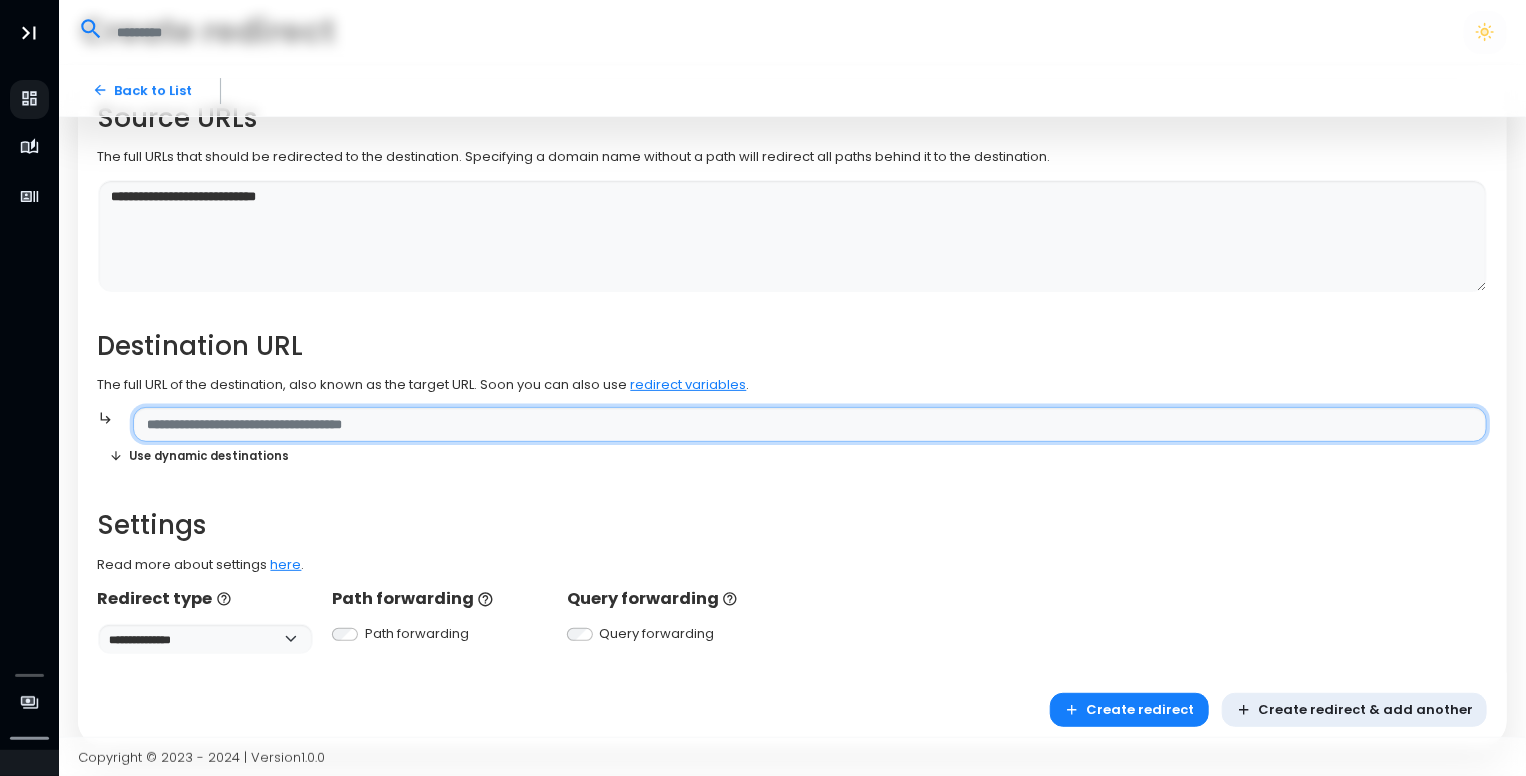 click at bounding box center (810, 424) 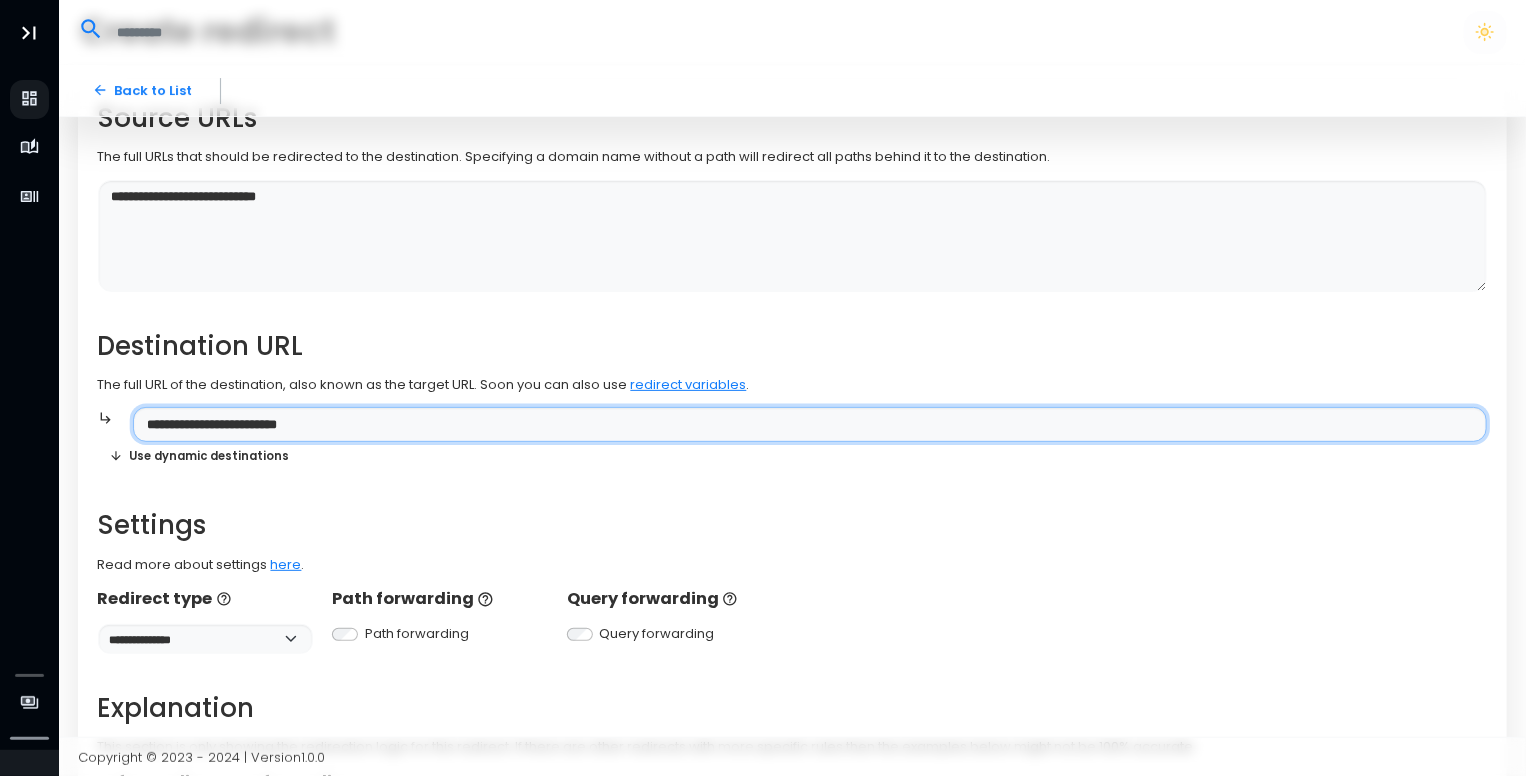 type on "**********" 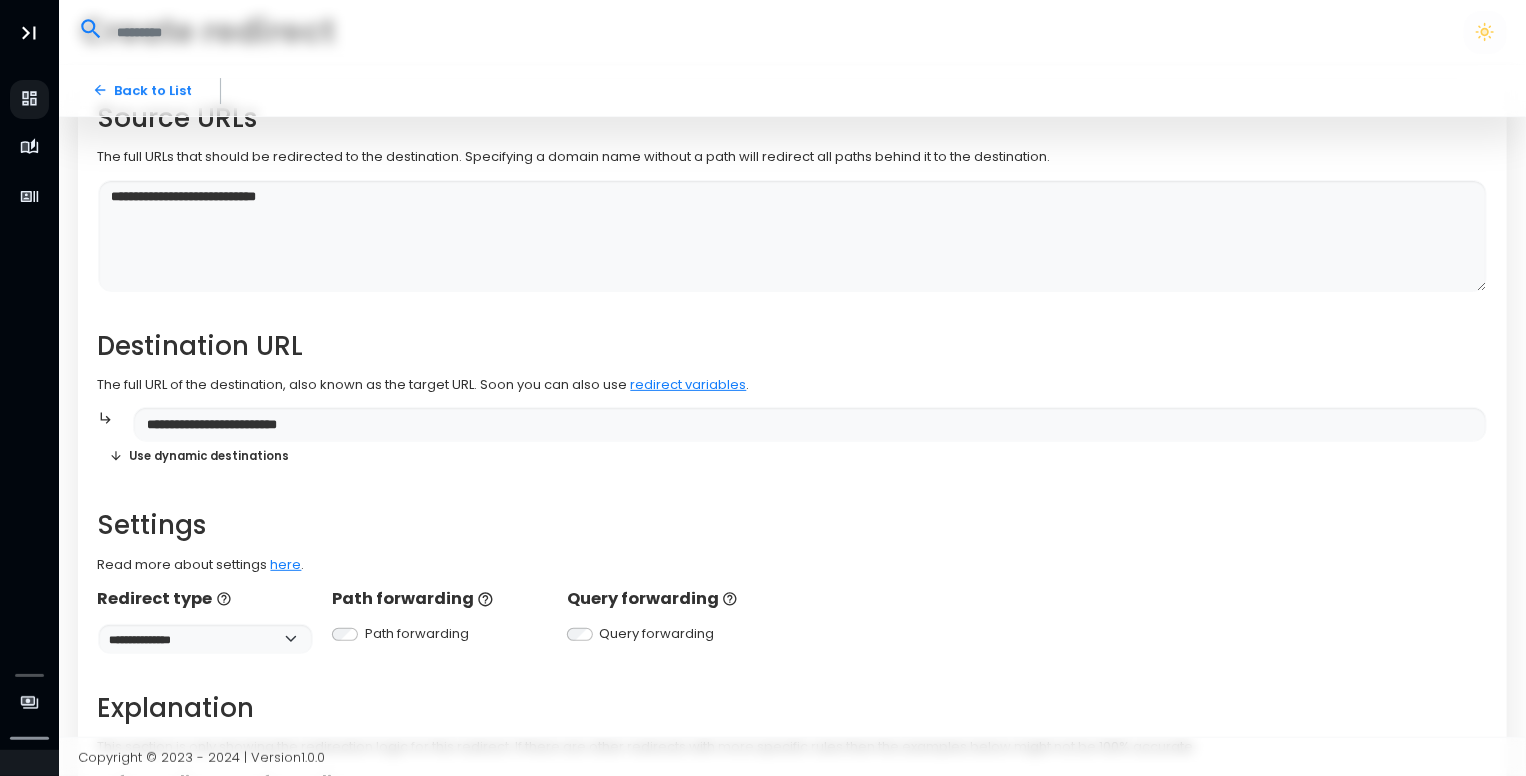 click on "Use dynamic destinations" at bounding box center (199, 456) 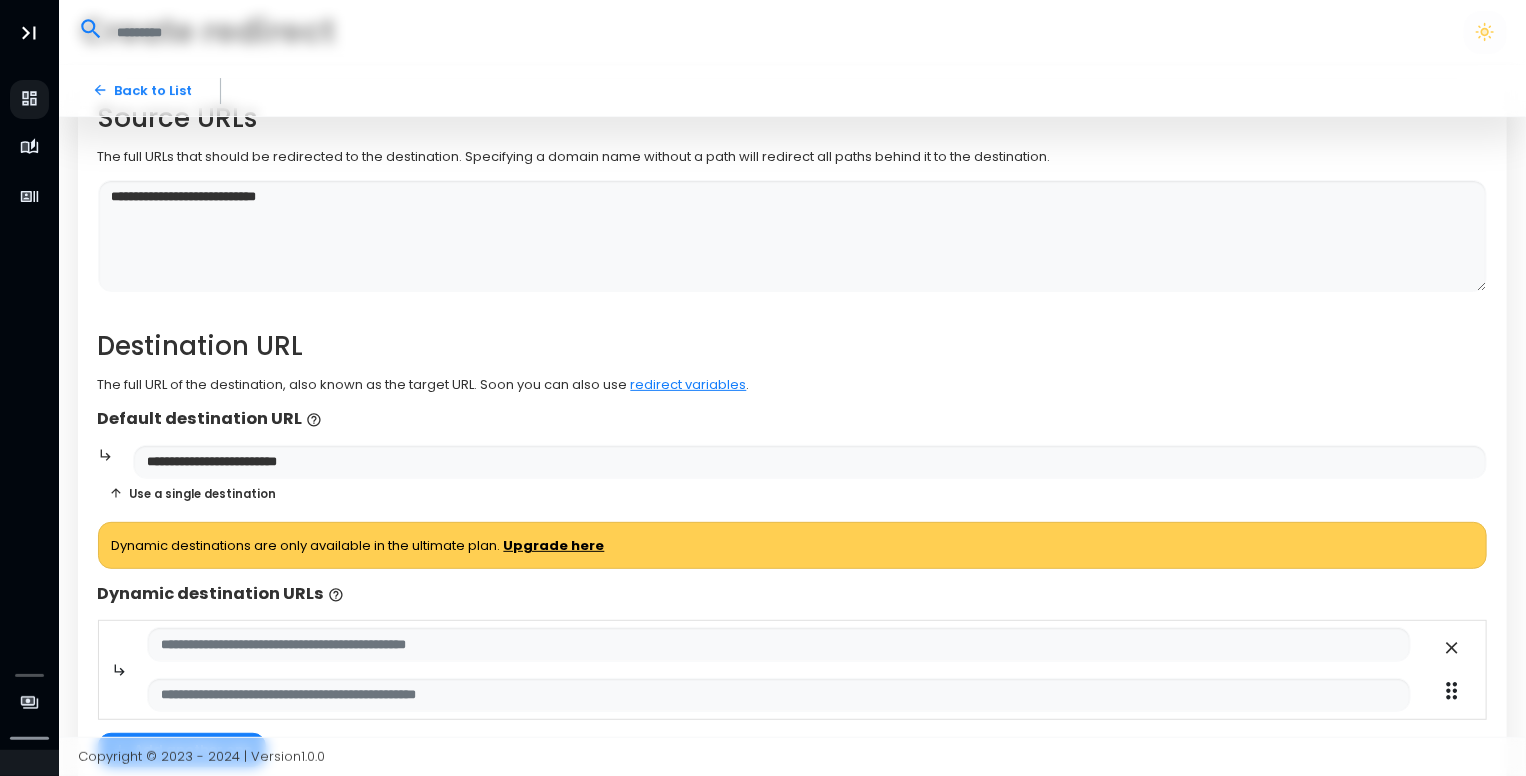 click on "Use a single destination" at bounding box center (193, 493) 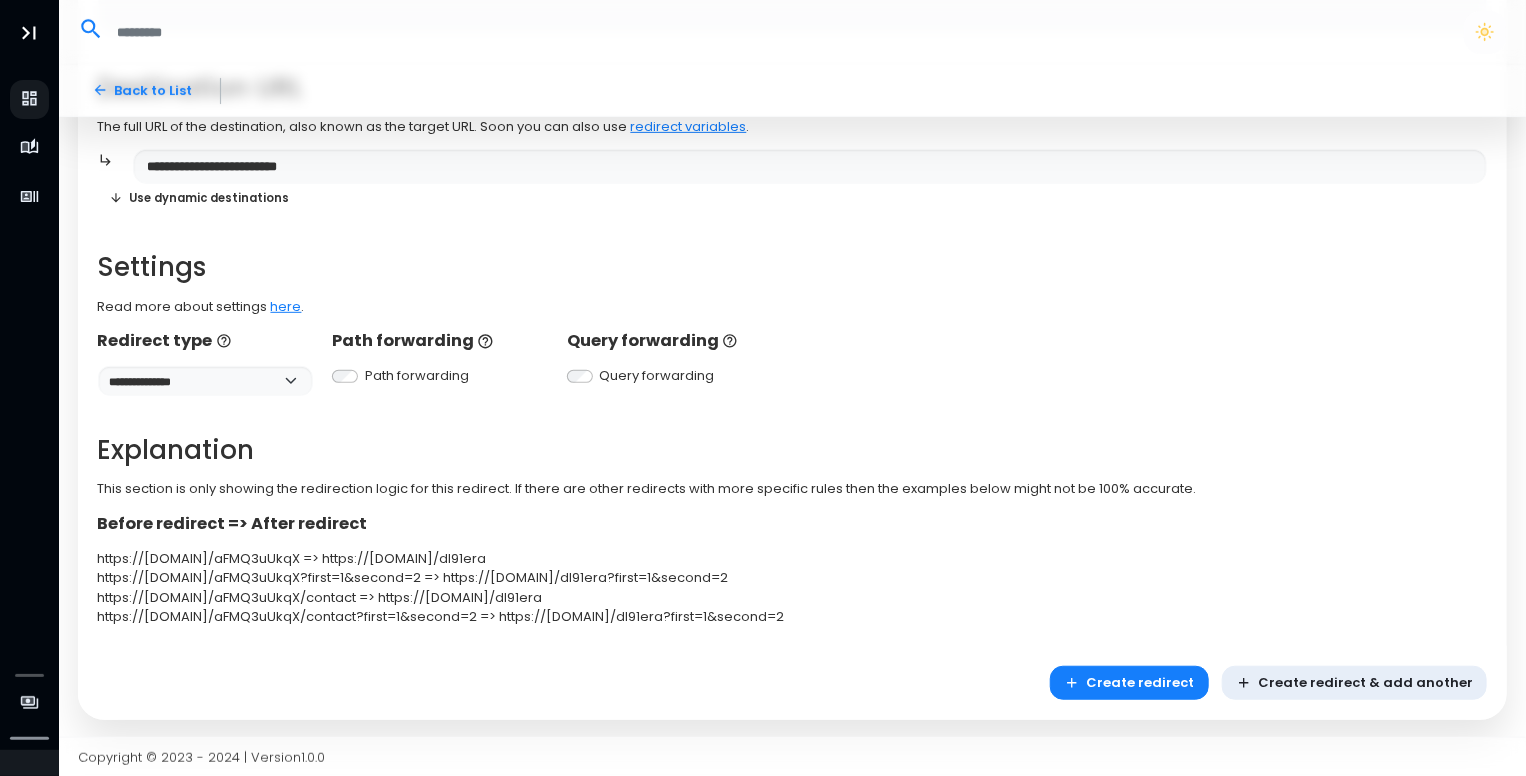 scroll, scrollTop: 372, scrollLeft: 0, axis: vertical 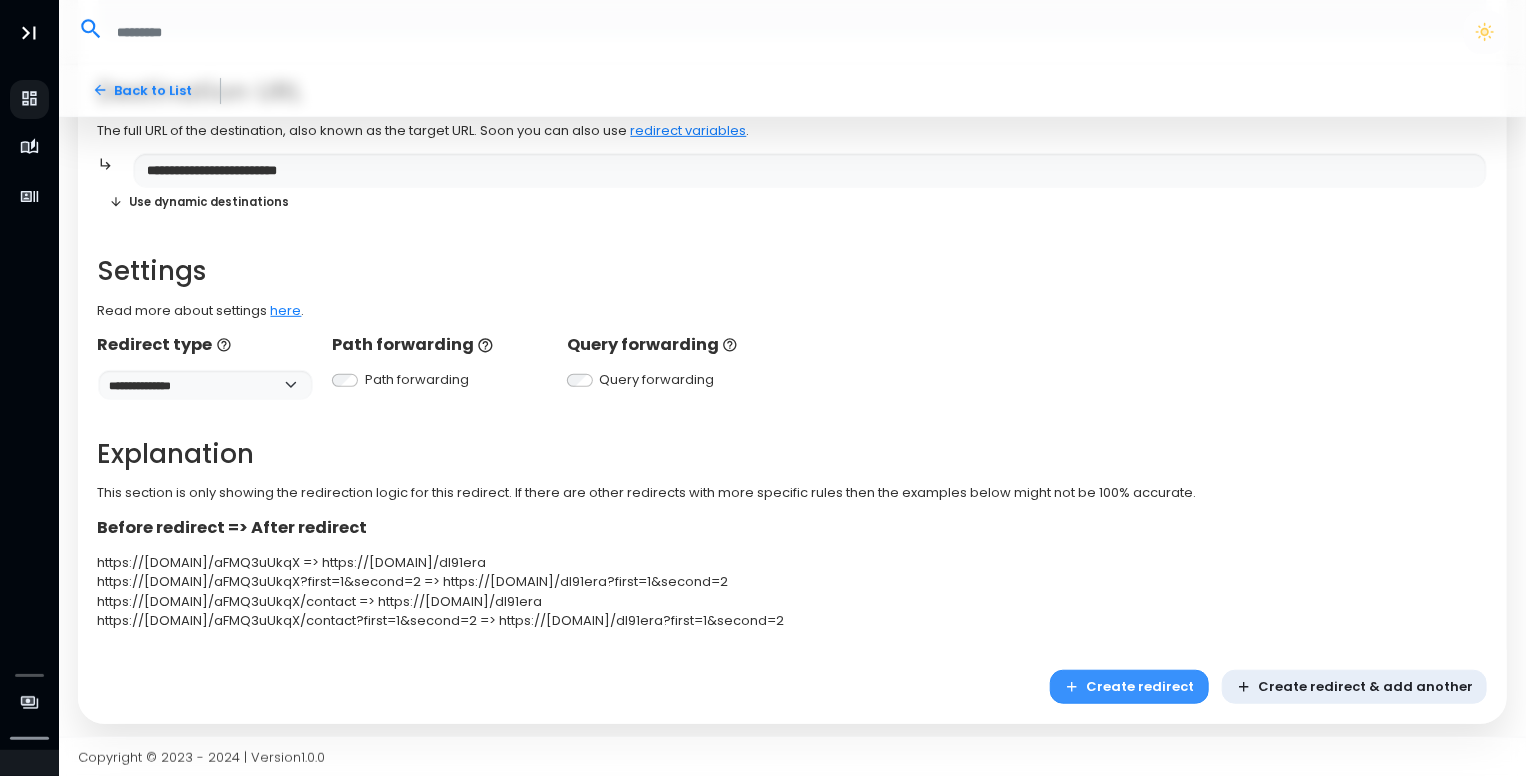 click on "Create redirect" at bounding box center [1129, 687] 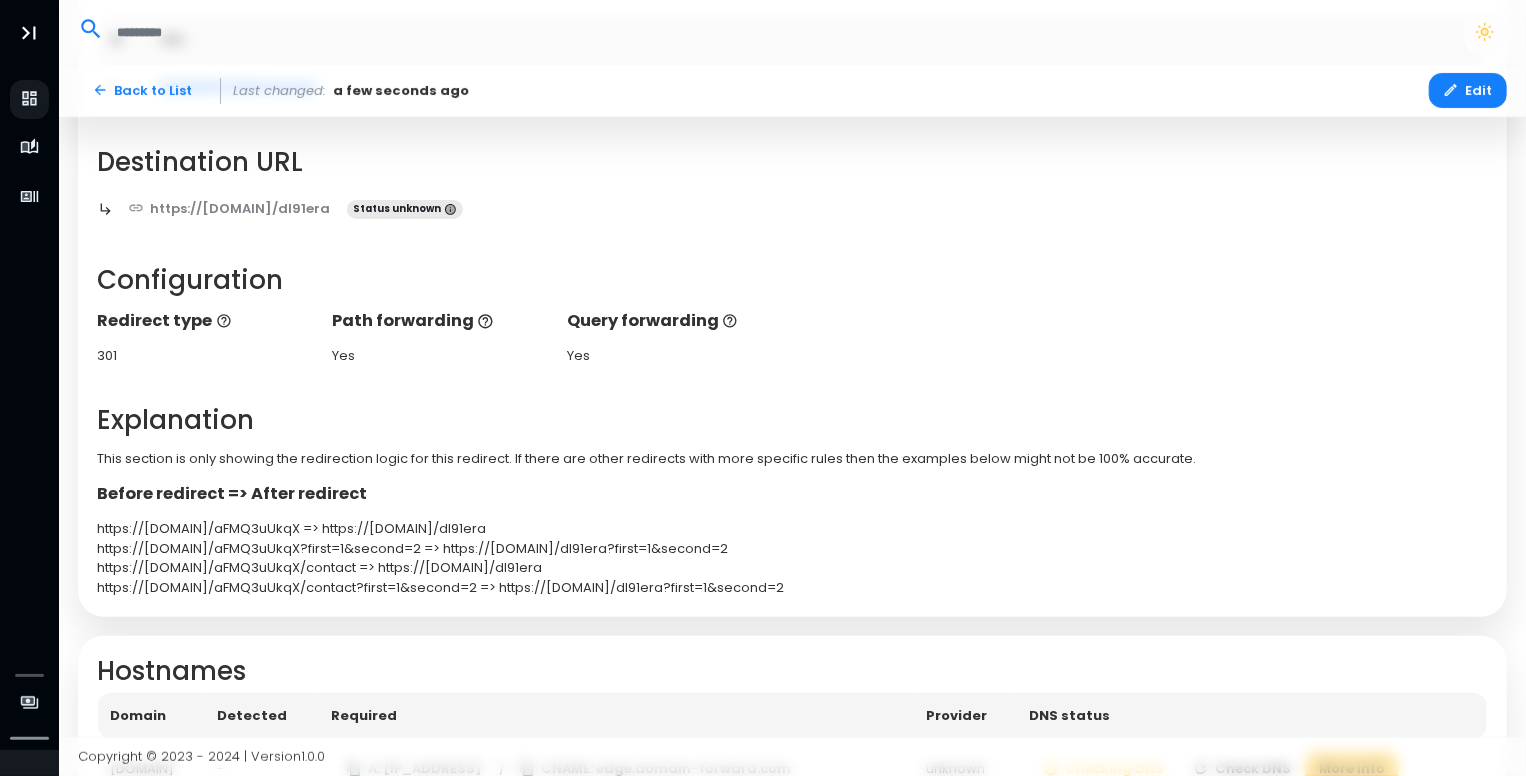 scroll, scrollTop: 348, scrollLeft: 0, axis: vertical 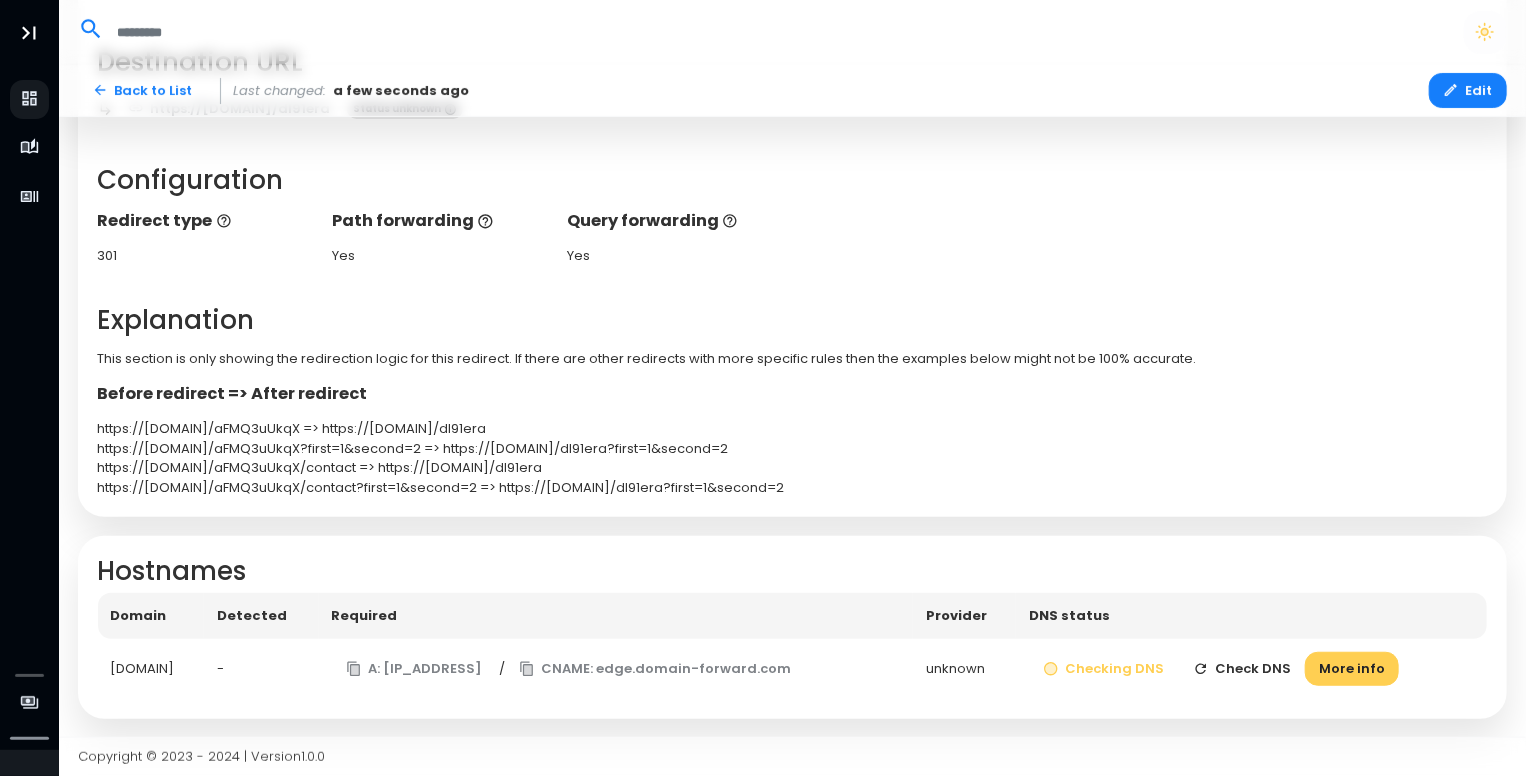 click on "DNS status" at bounding box center [1251, 616] 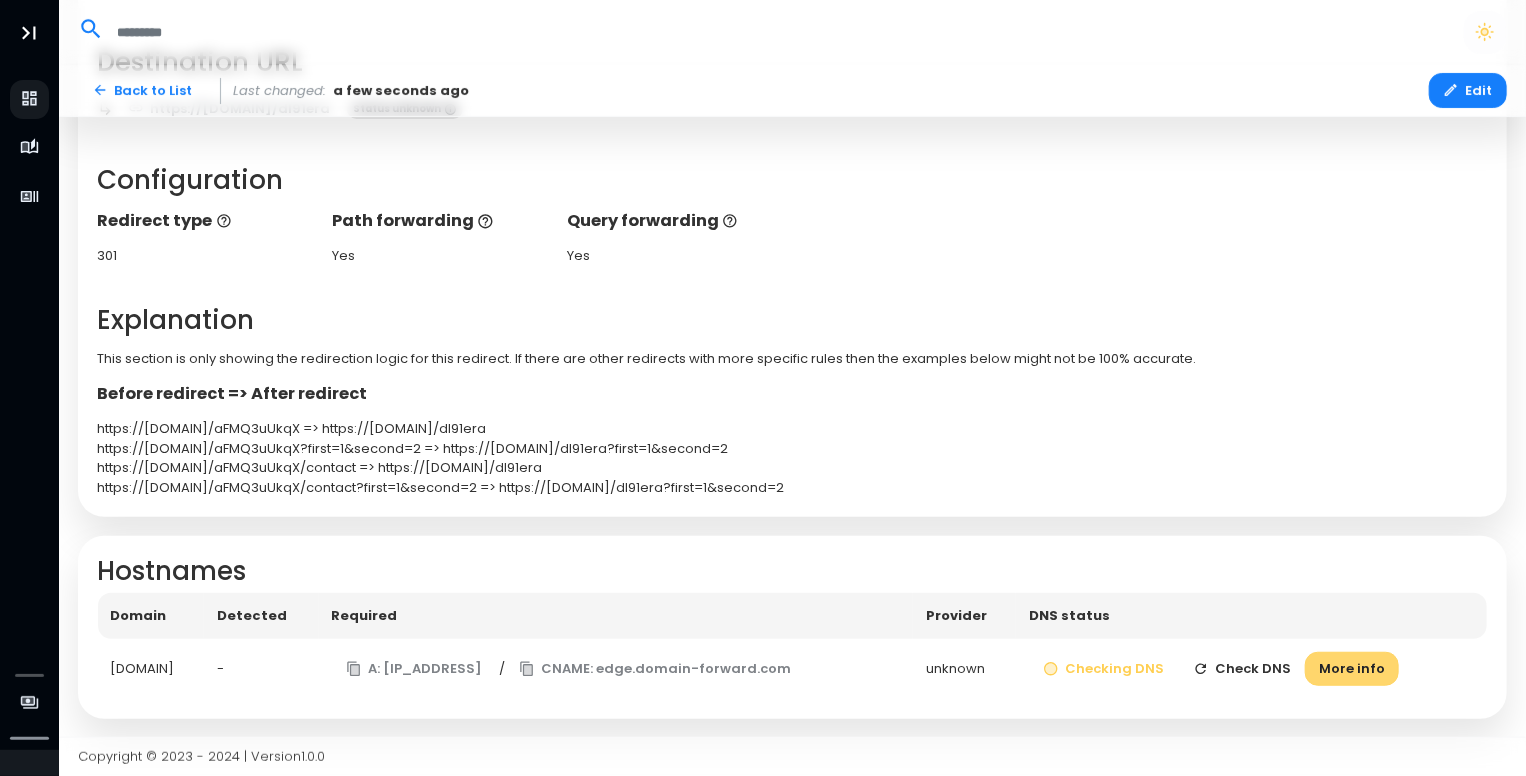click on "More info" at bounding box center [1352, 669] 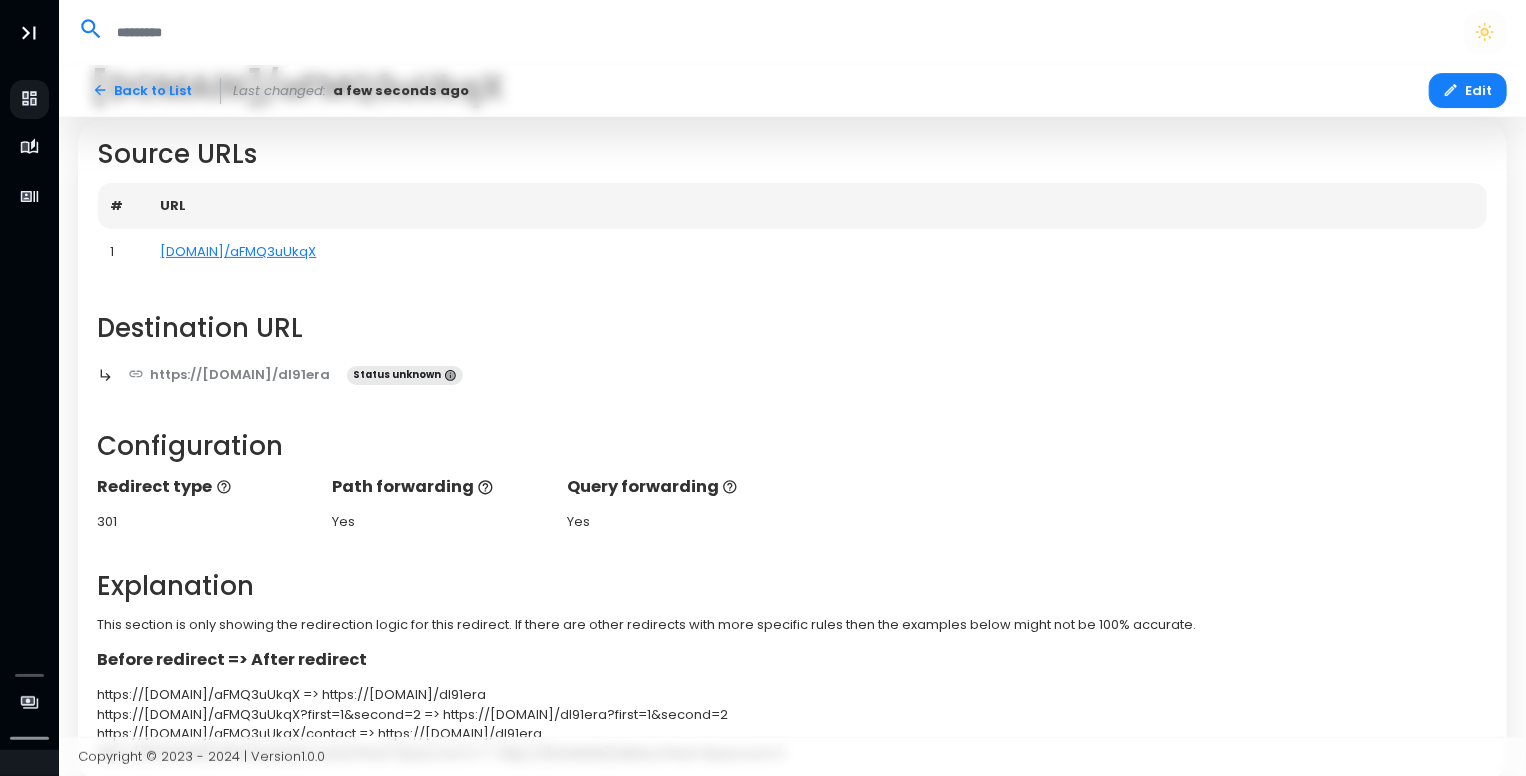 scroll, scrollTop: 86, scrollLeft: 0, axis: vertical 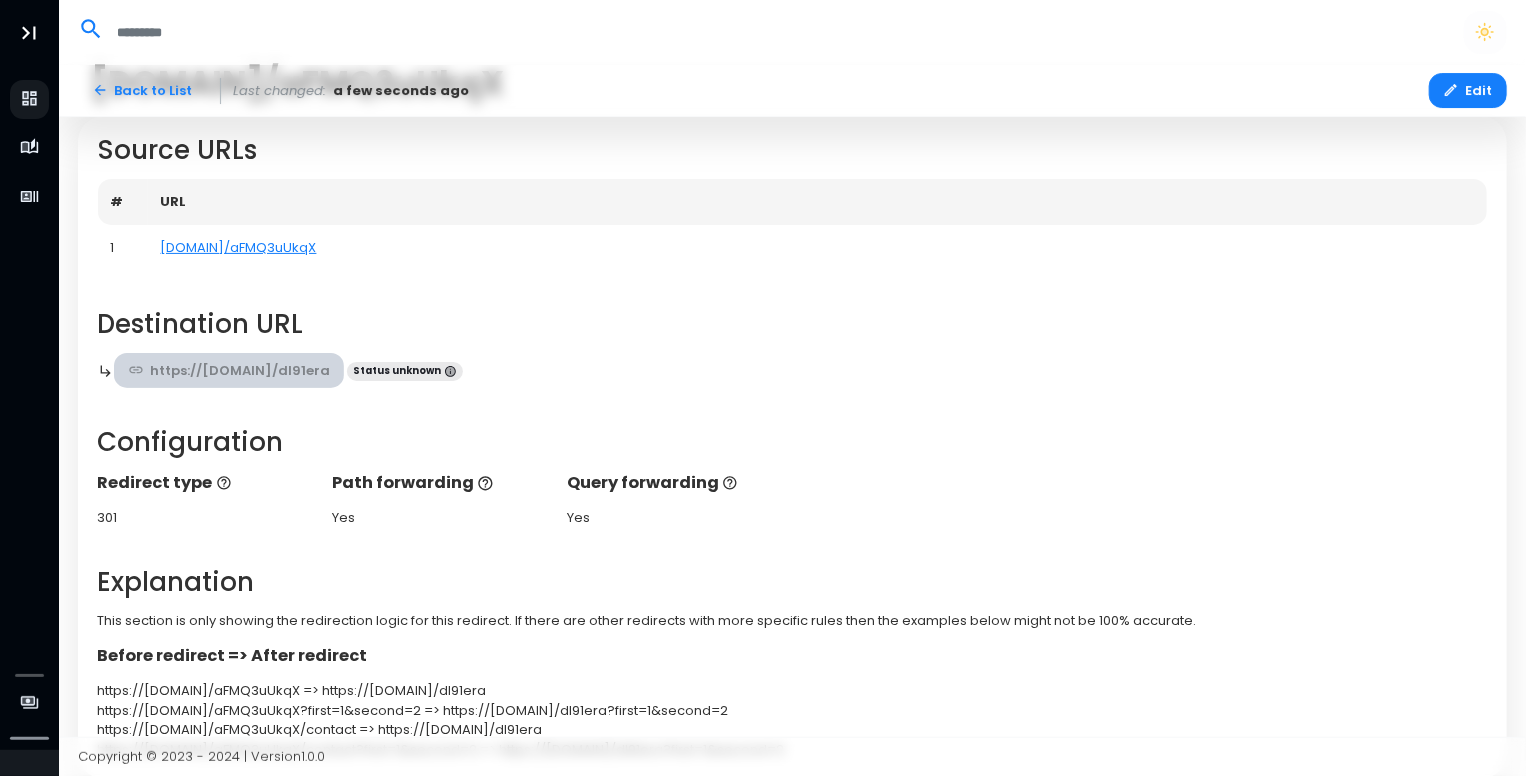 click on "https://[DOMAIN]/dl91era" at bounding box center [229, 370] 